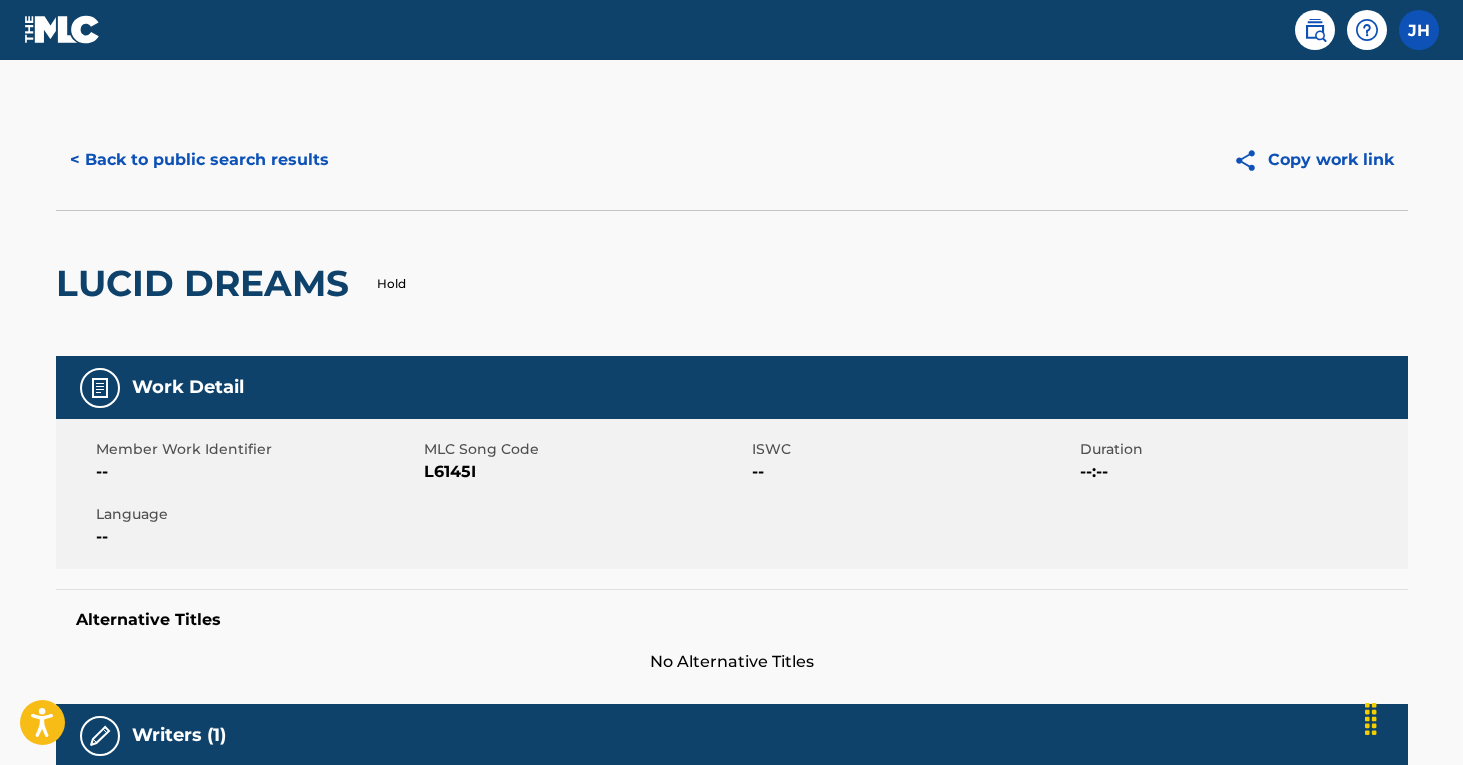 scroll, scrollTop: -80, scrollLeft: 0, axis: vertical 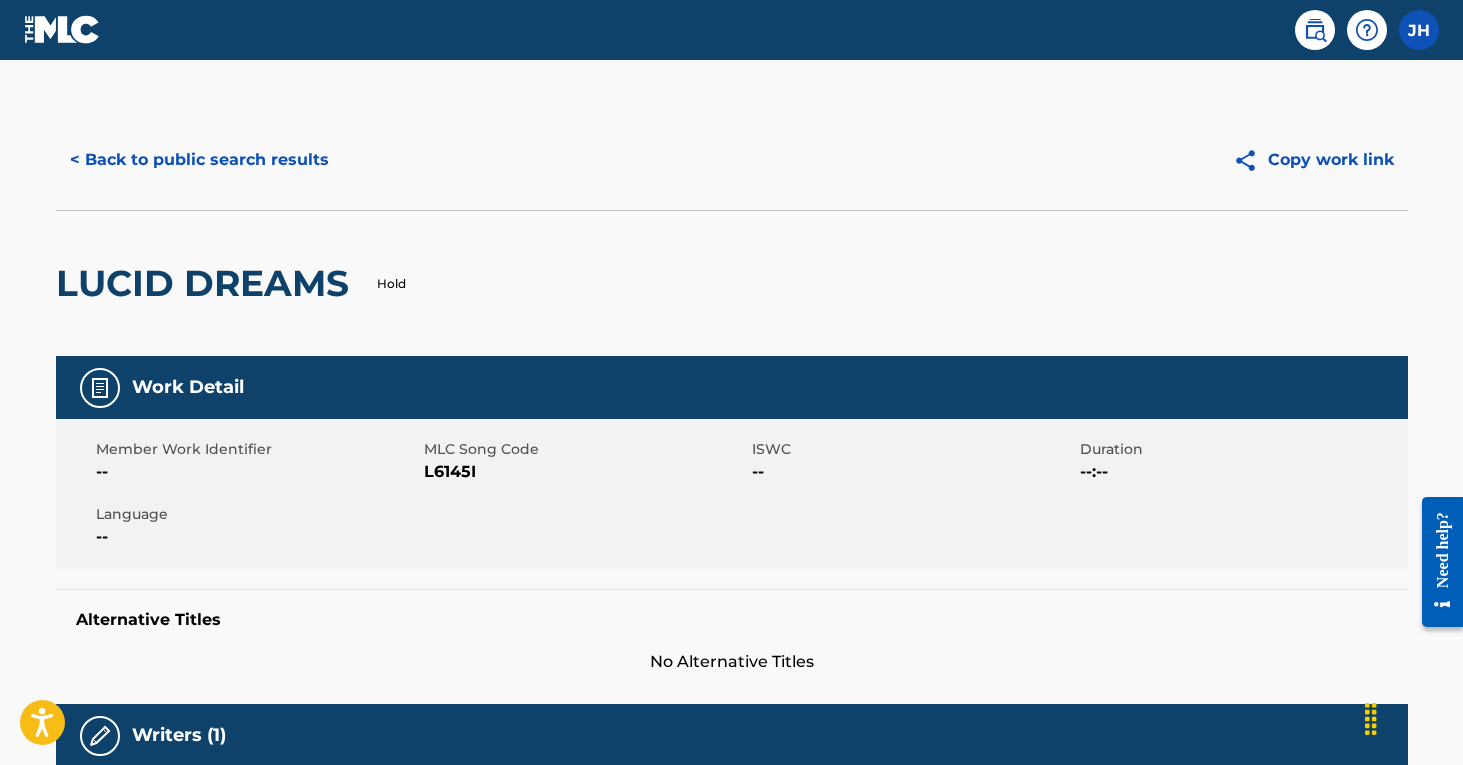 click on "< Back to public search results" at bounding box center [199, 160] 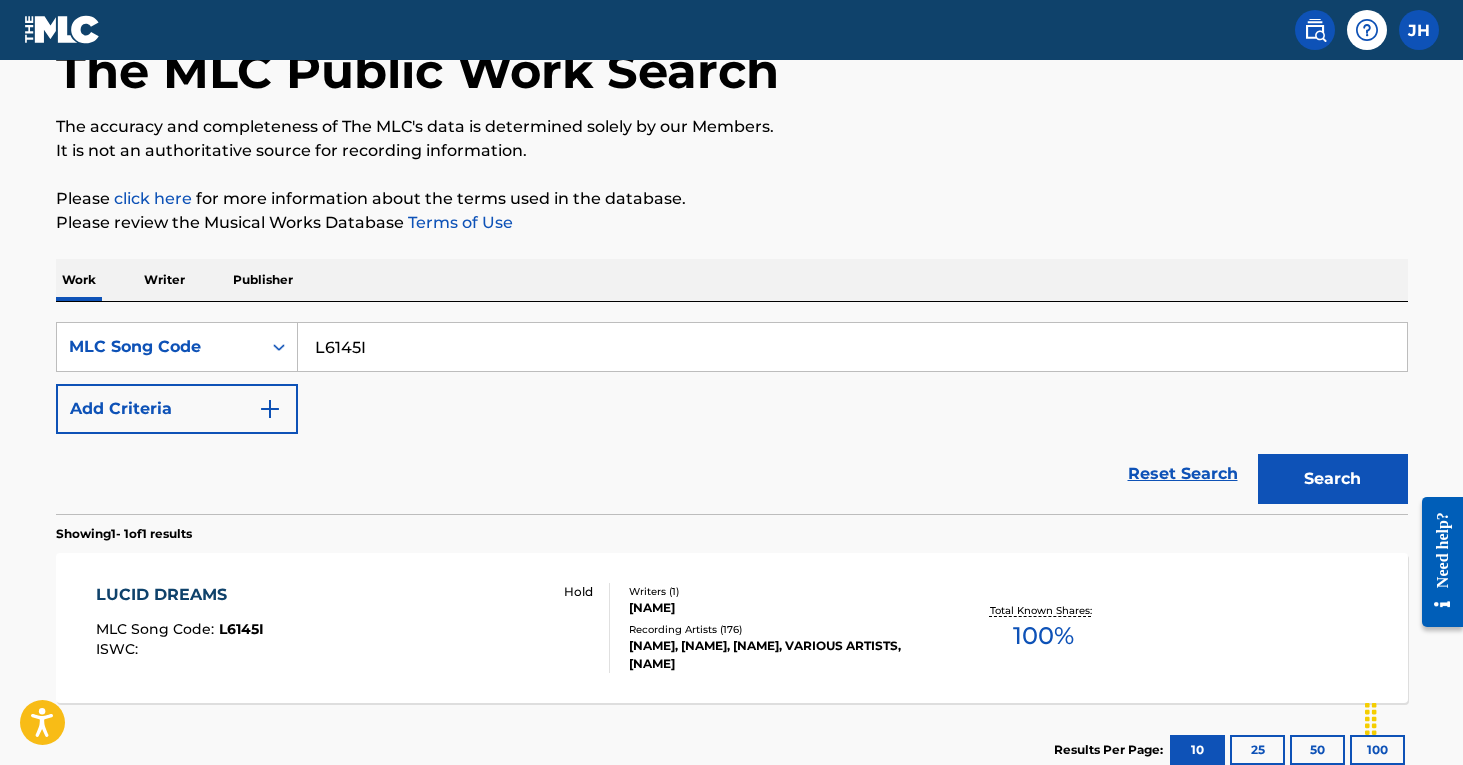 drag, startPoint x: 377, startPoint y: 343, endPoint x: 301, endPoint y: 343, distance: 76 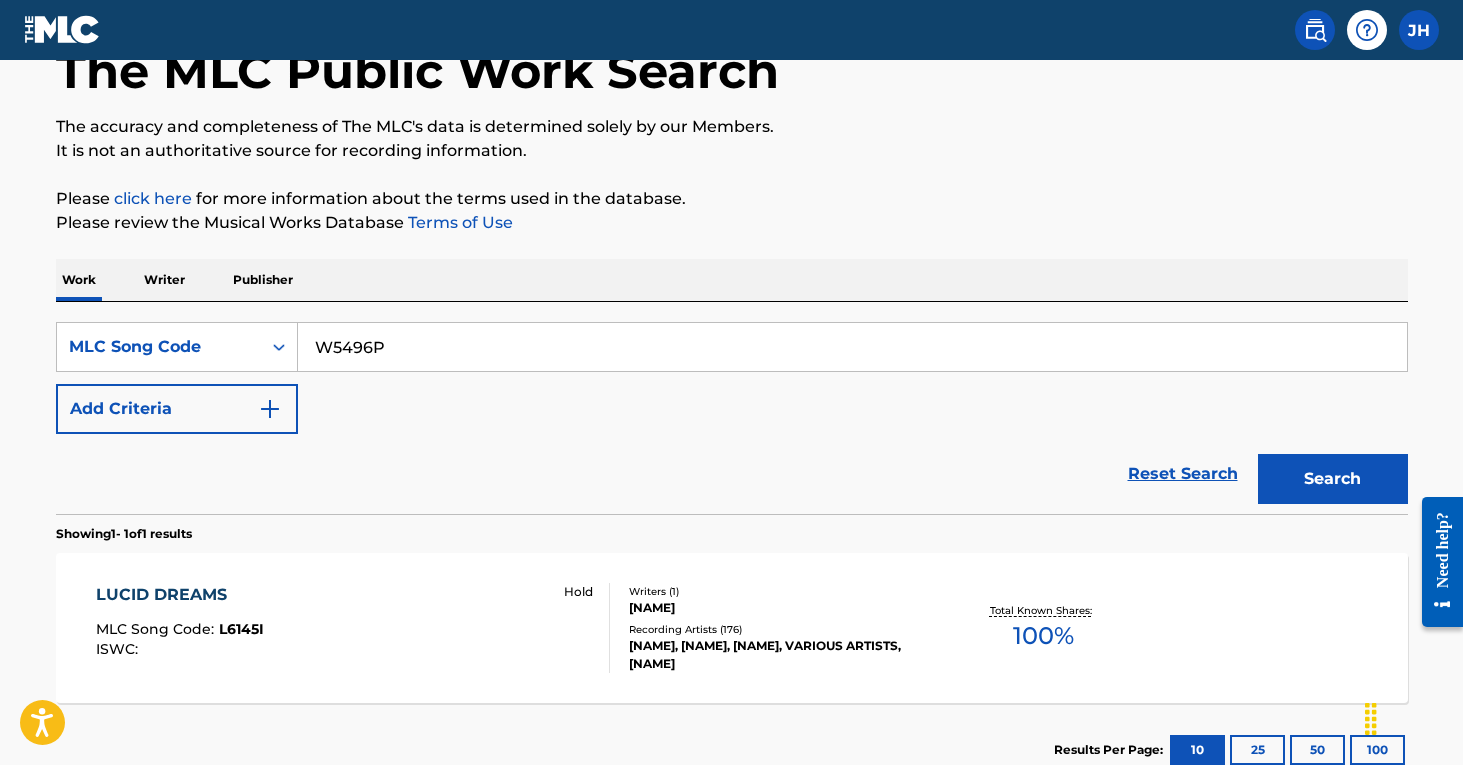 type on "W5496P" 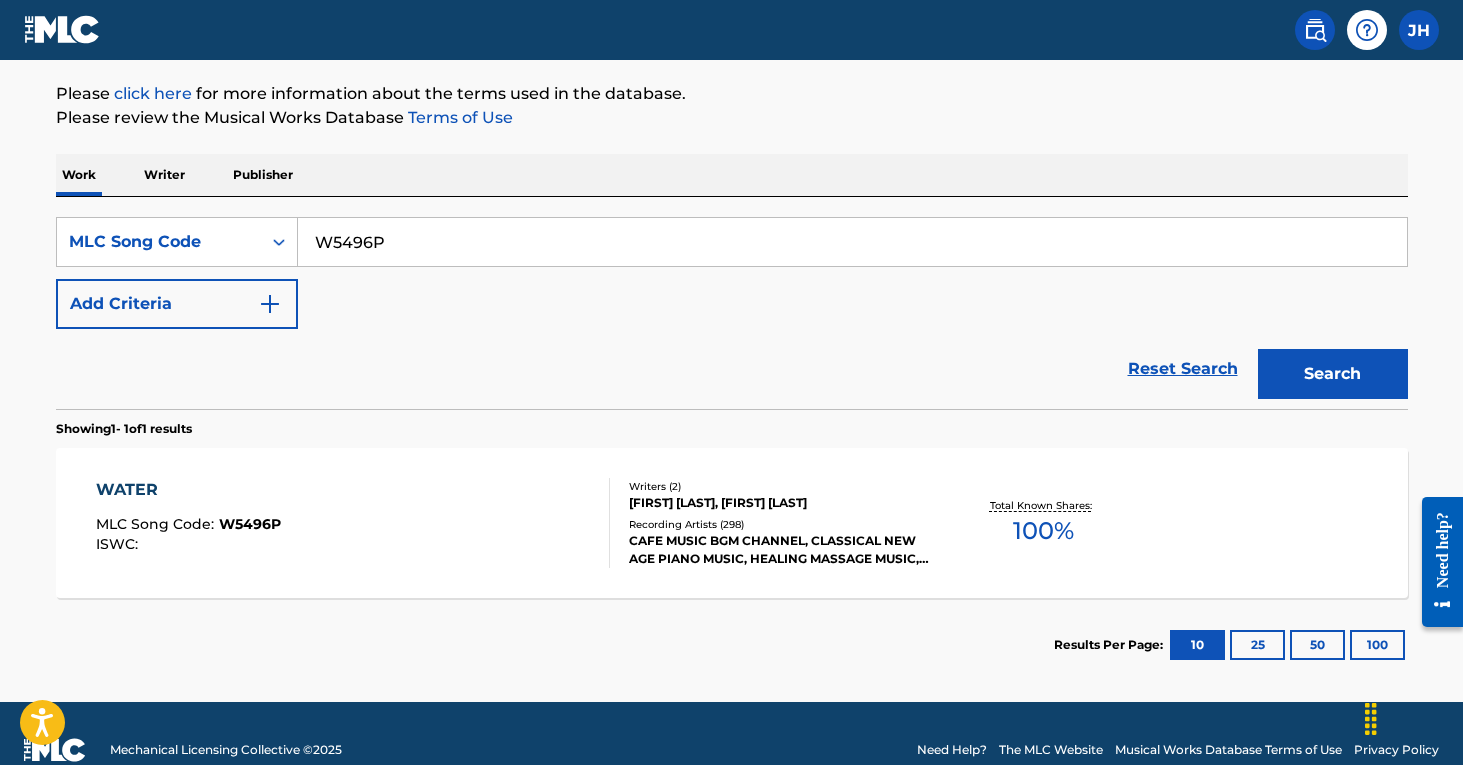 scroll, scrollTop: 236, scrollLeft: 0, axis: vertical 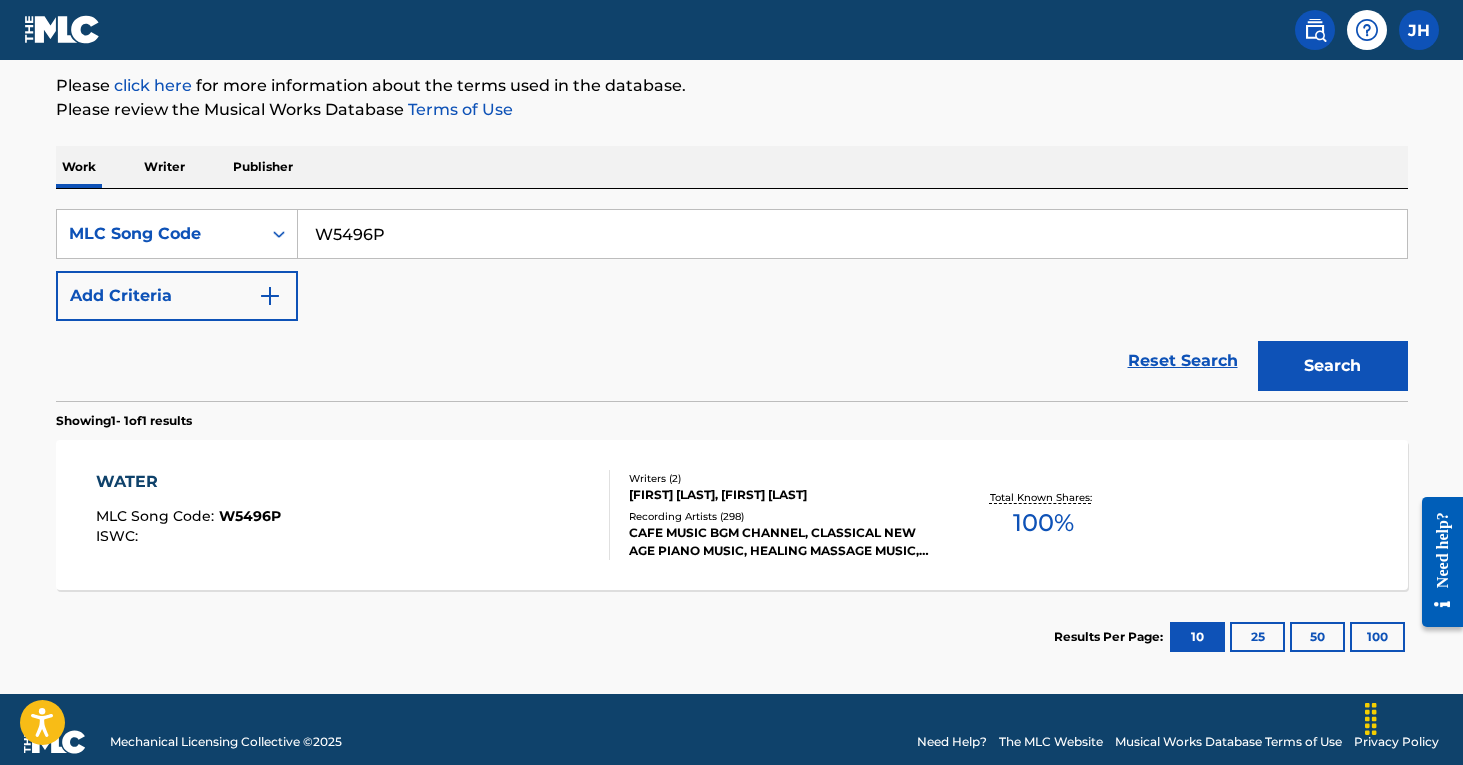 click on "[FIRST] [LAST], [FIRST] [LAST]" at bounding box center (780, 495) 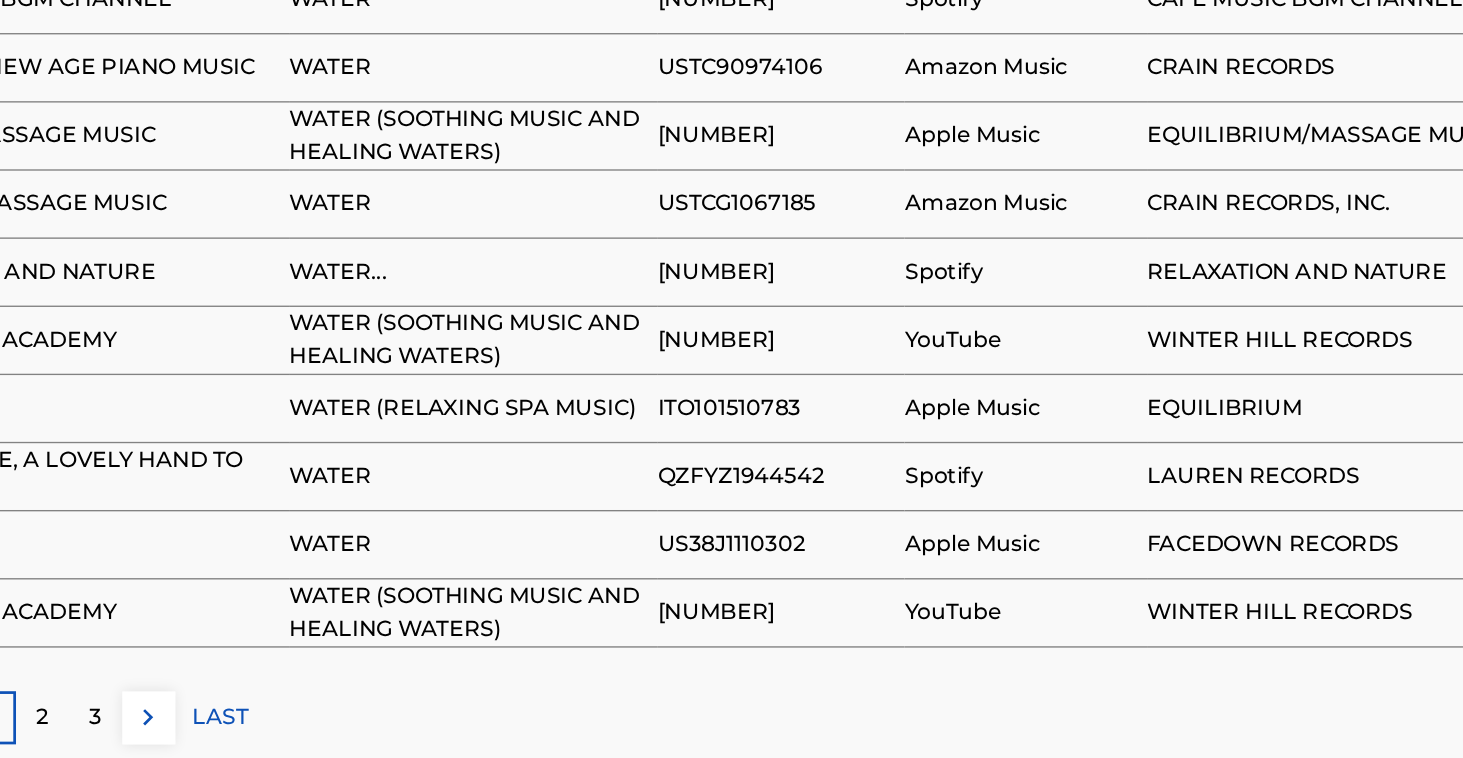 scroll, scrollTop: 1194, scrollLeft: 0, axis: vertical 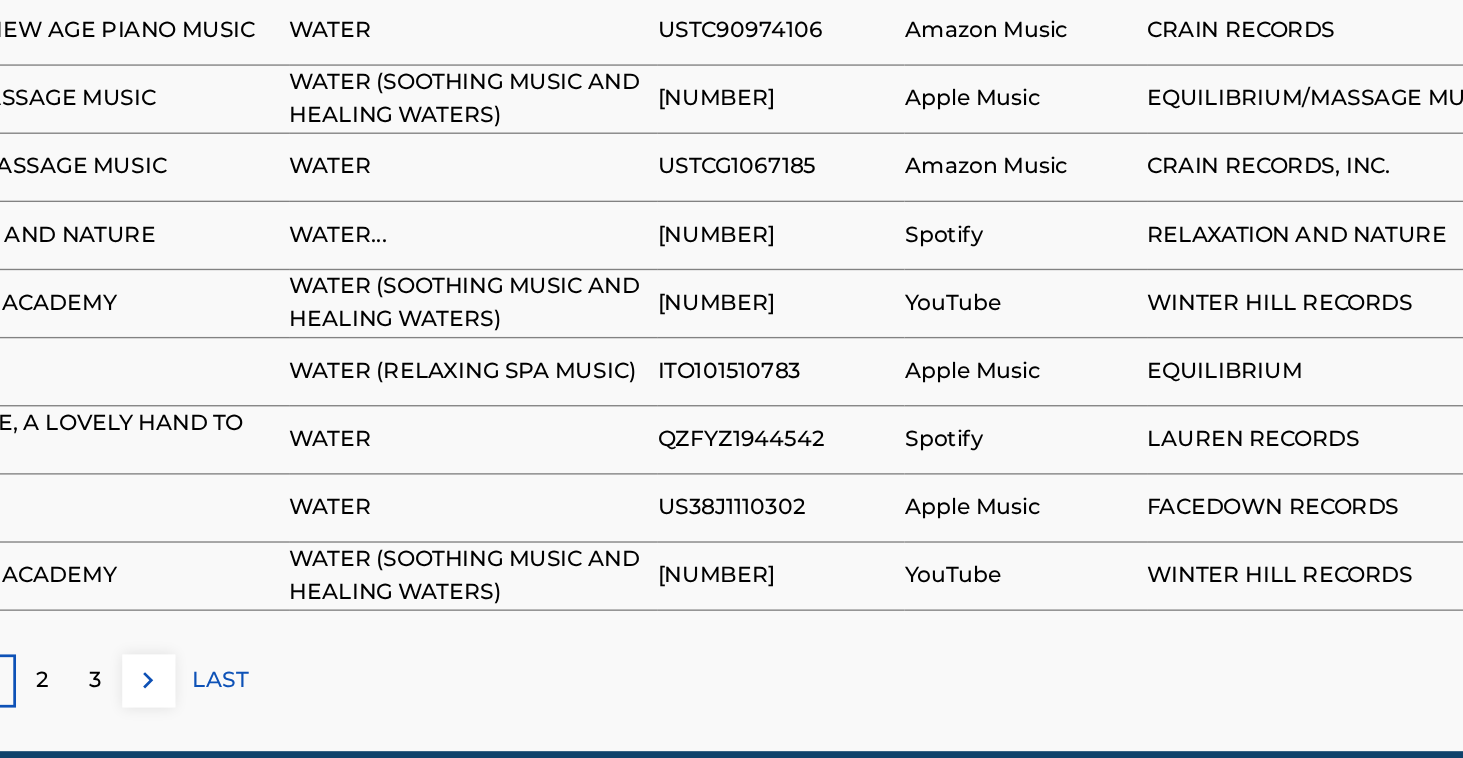 click on "2" at bounding box center (212, 701) 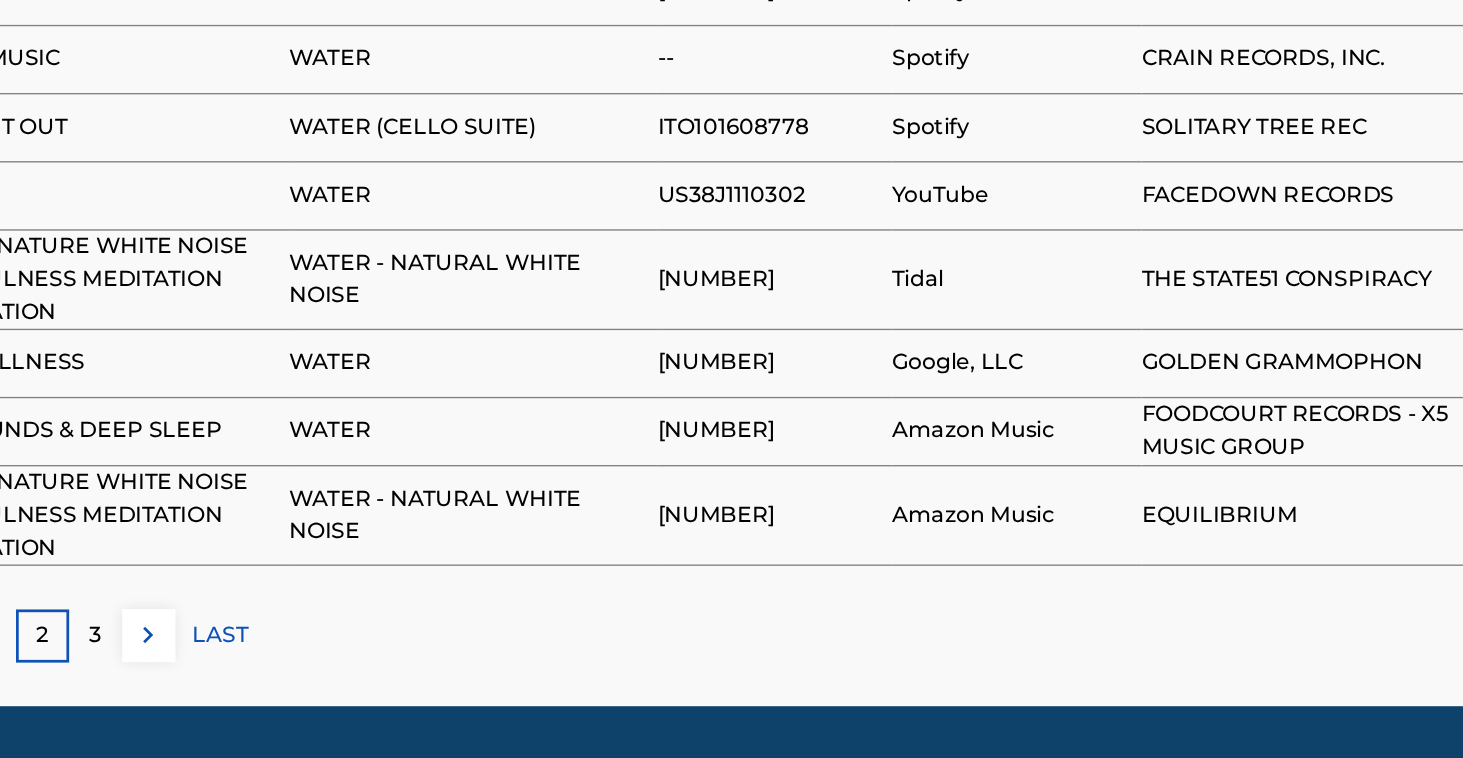scroll, scrollTop: 1274, scrollLeft: 0, axis: vertical 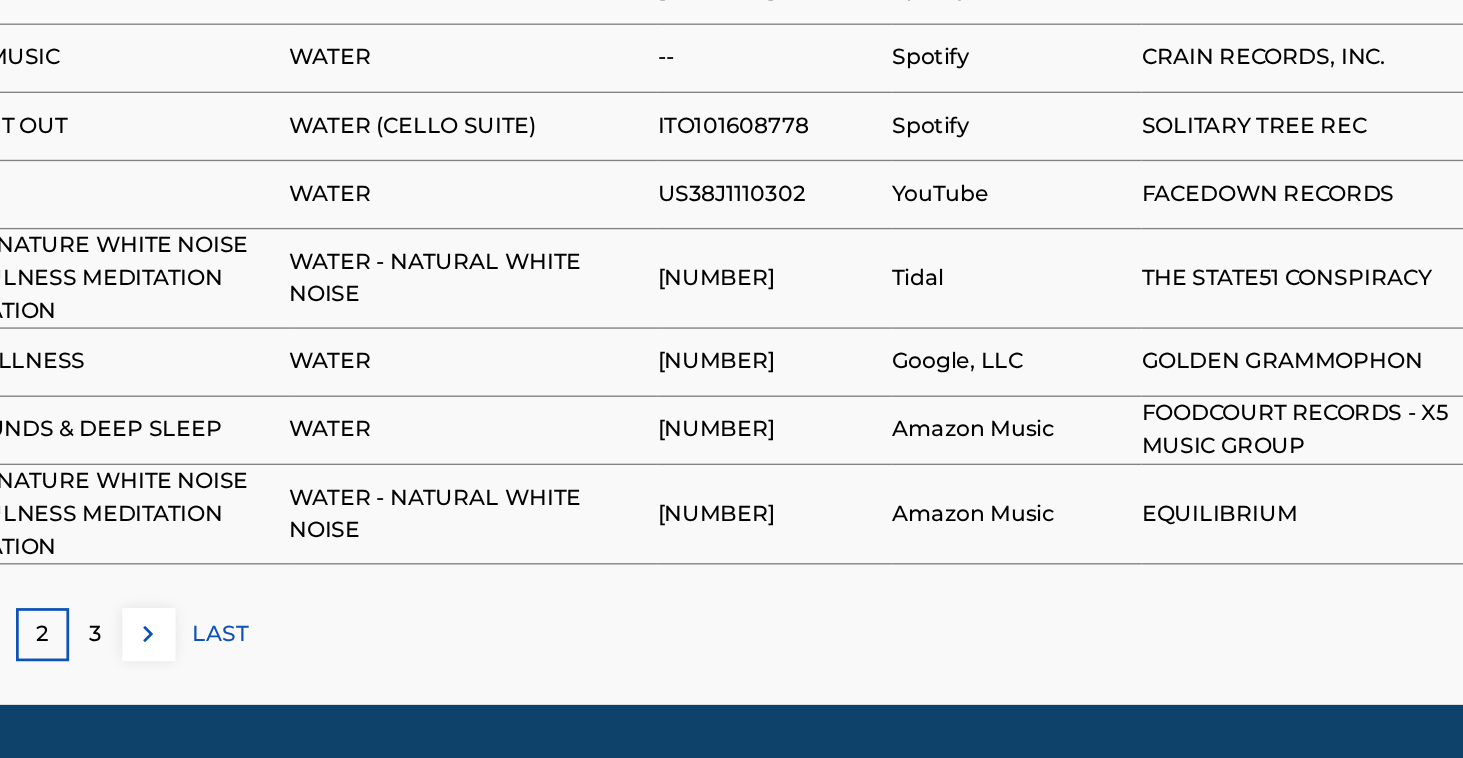 click on "3" at bounding box center (251, 667) 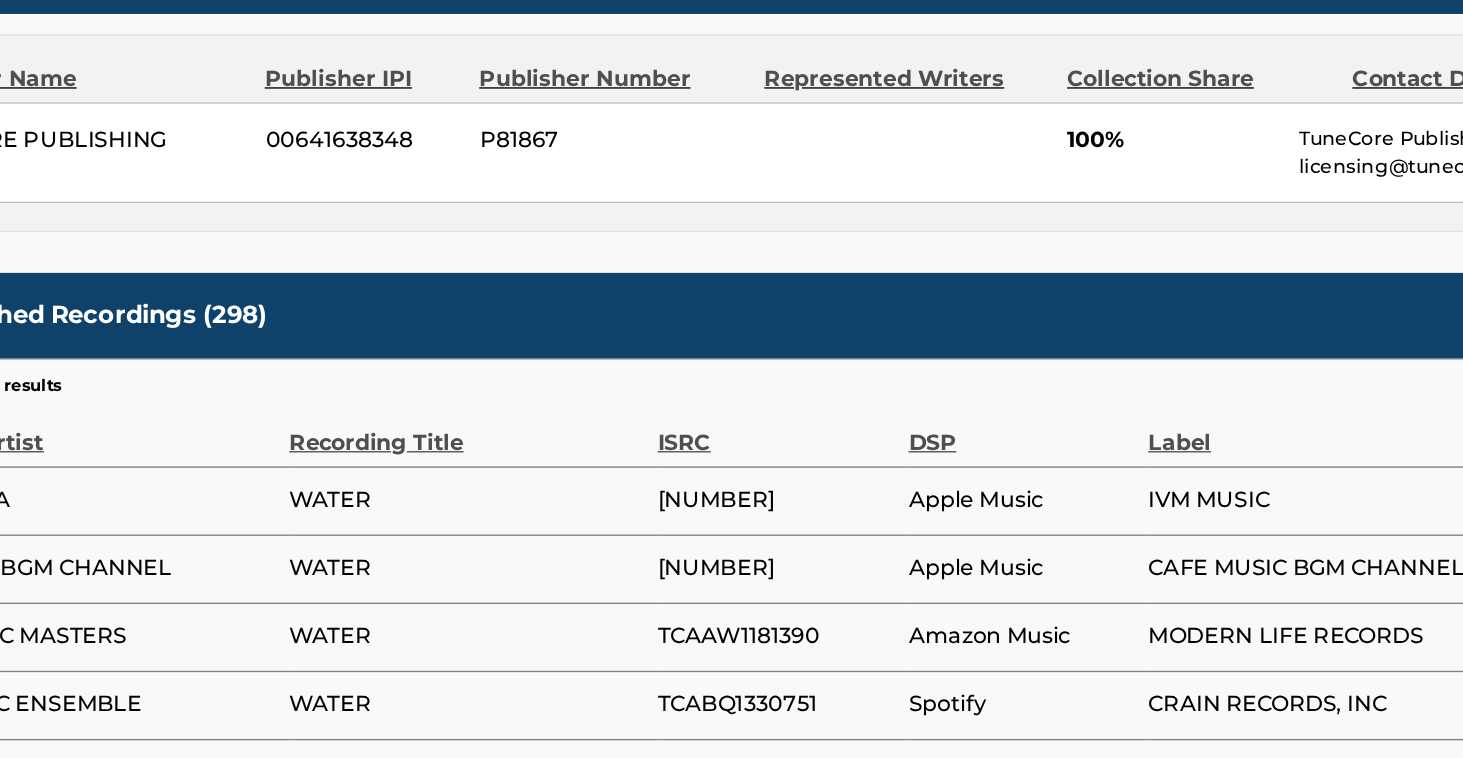 scroll, scrollTop: 844, scrollLeft: 0, axis: vertical 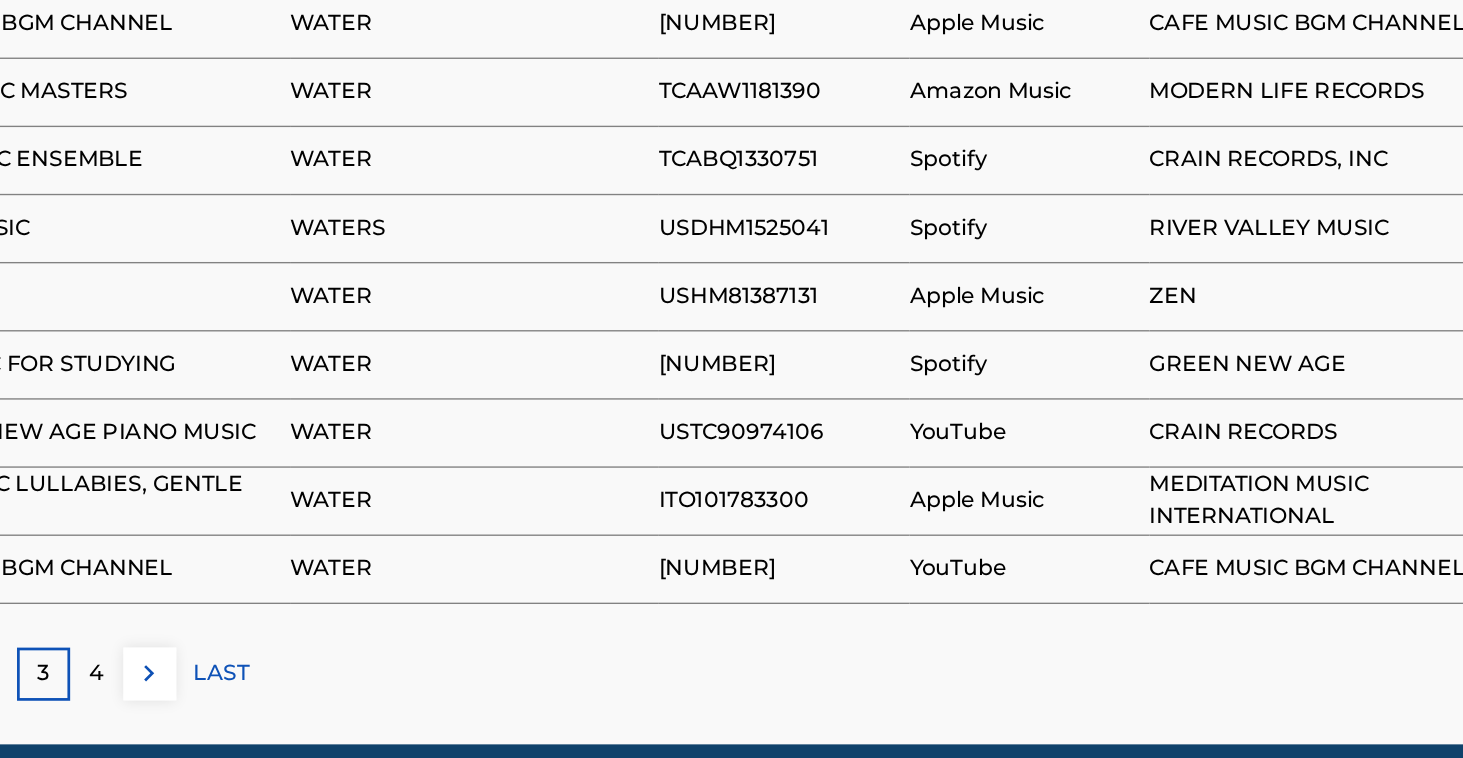 click on "4" at bounding box center [251, 696] 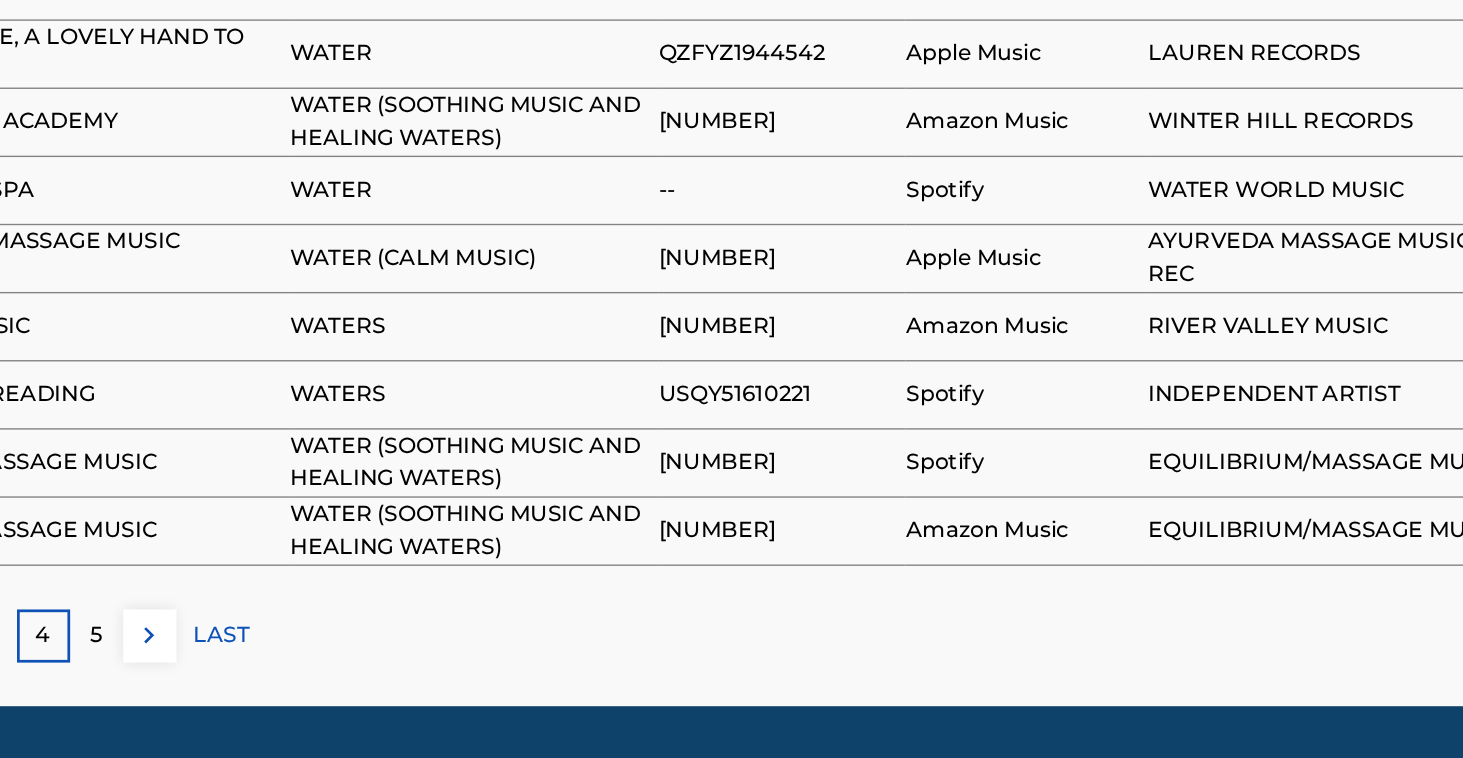 scroll, scrollTop: 1227, scrollLeft: 0, axis: vertical 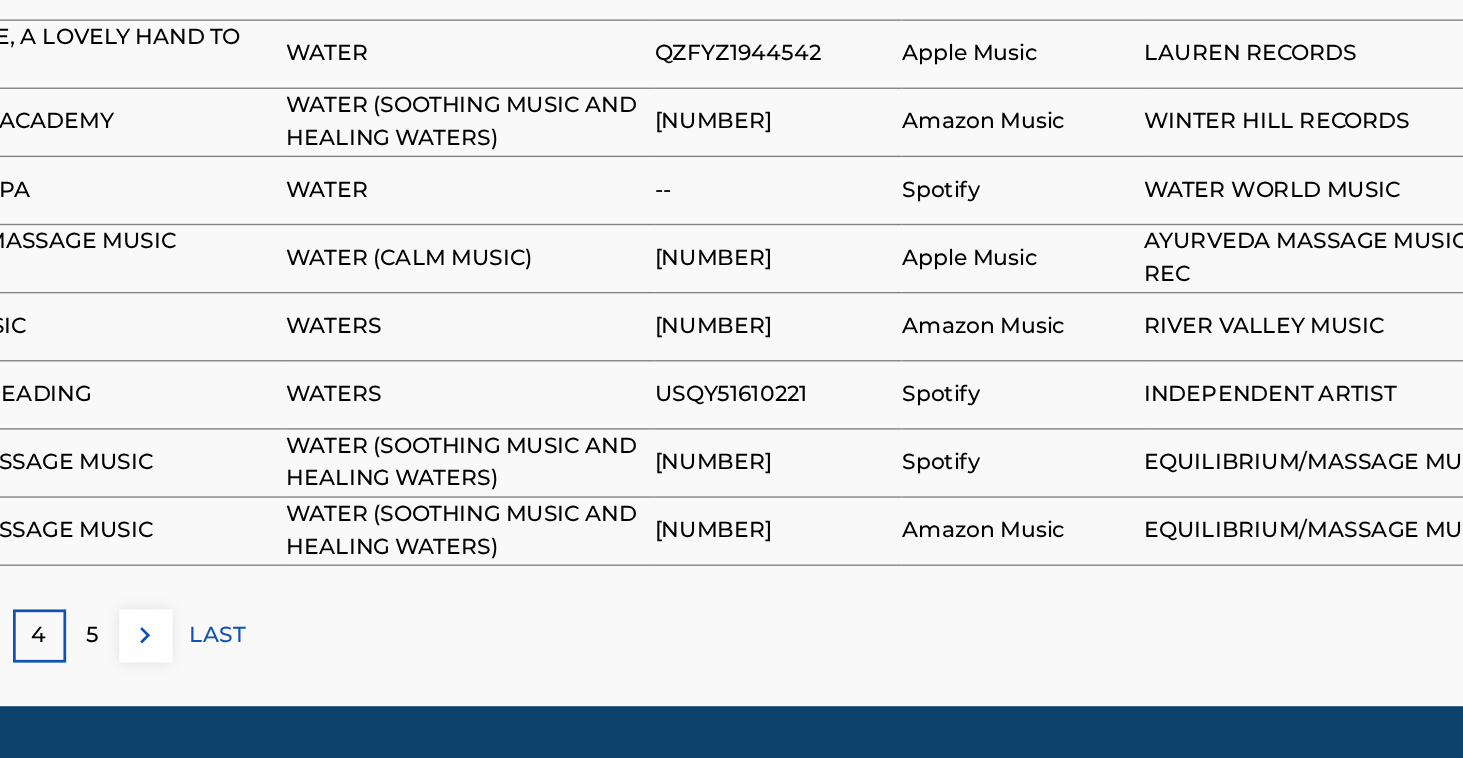 click on "5" at bounding box center (251, 668) 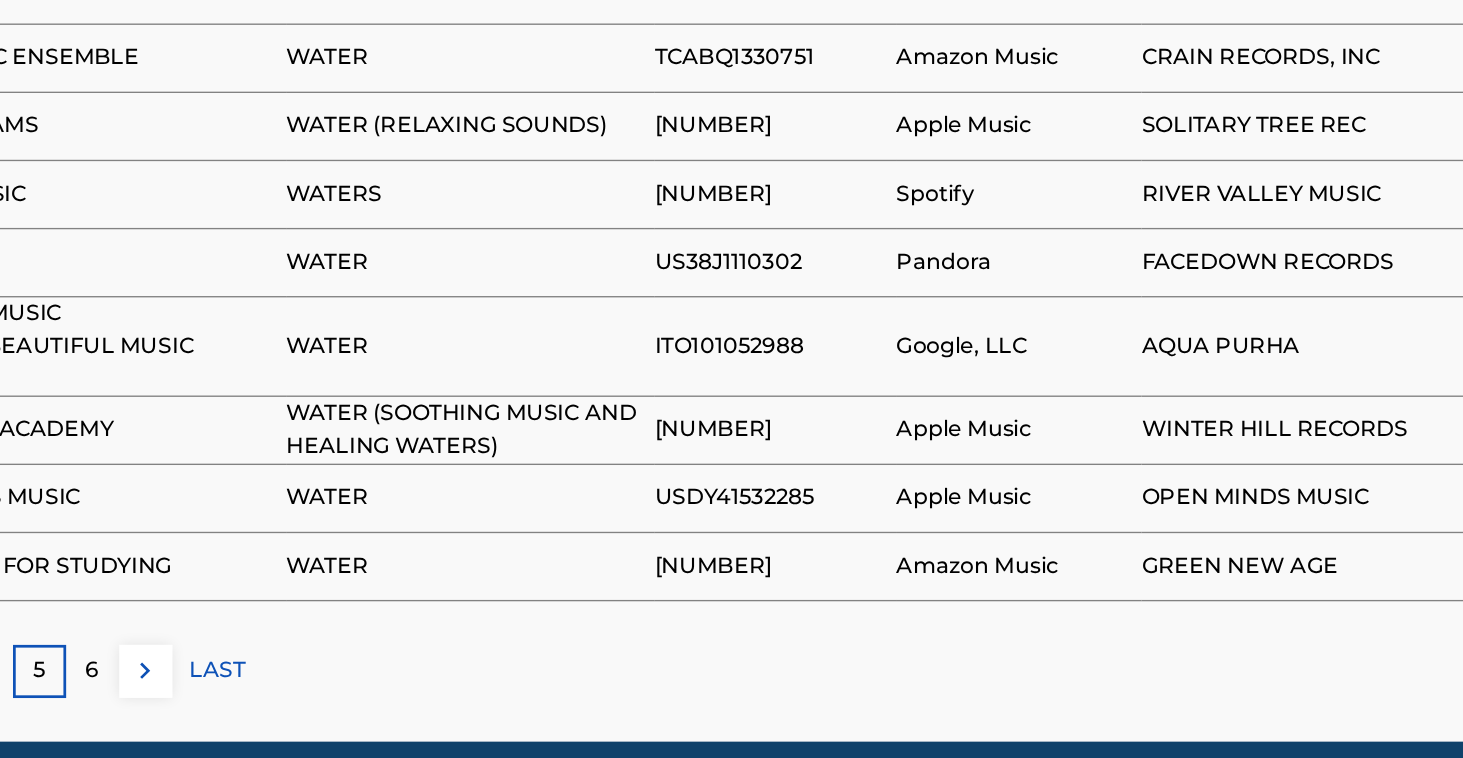 scroll, scrollTop: 1230, scrollLeft: 0, axis: vertical 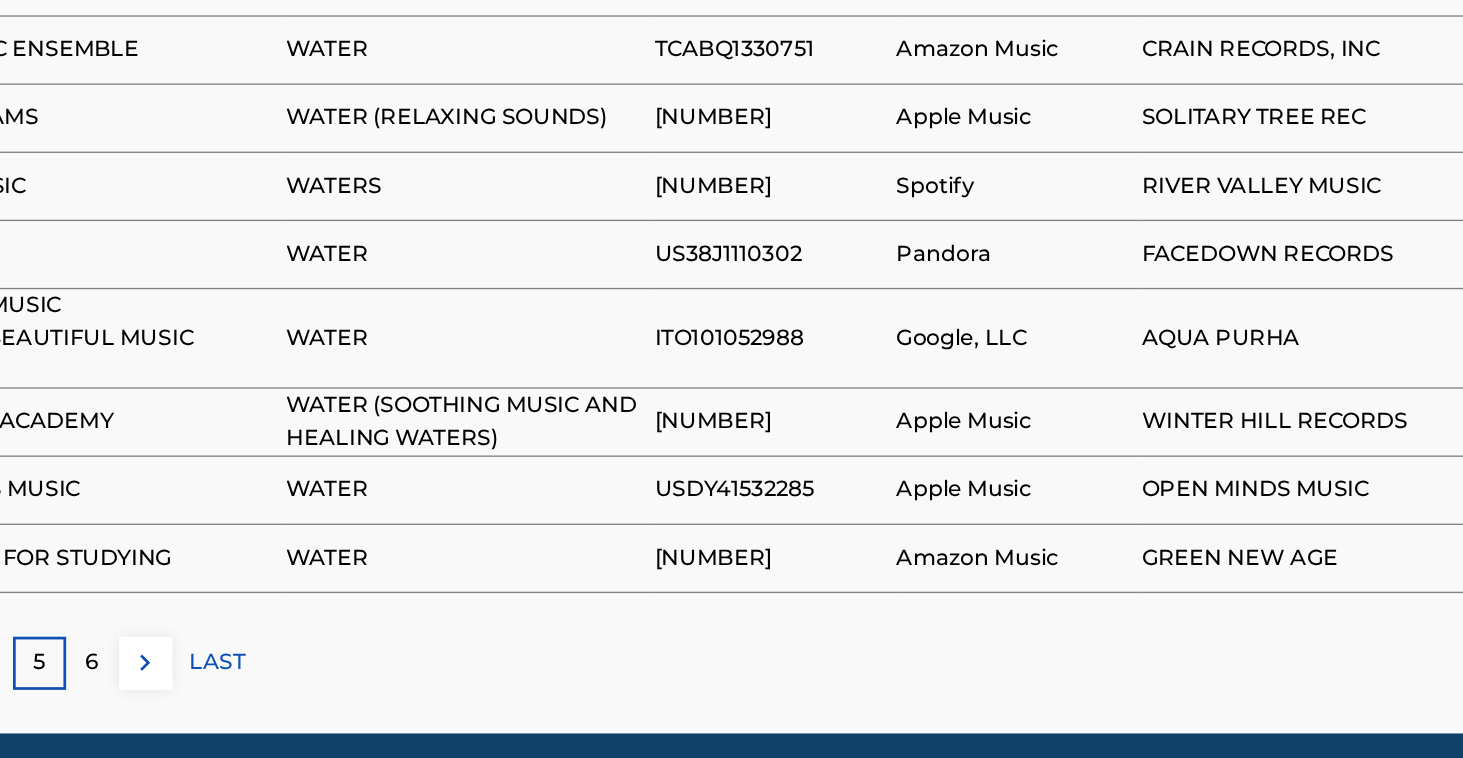 click on "6" at bounding box center (251, 688) 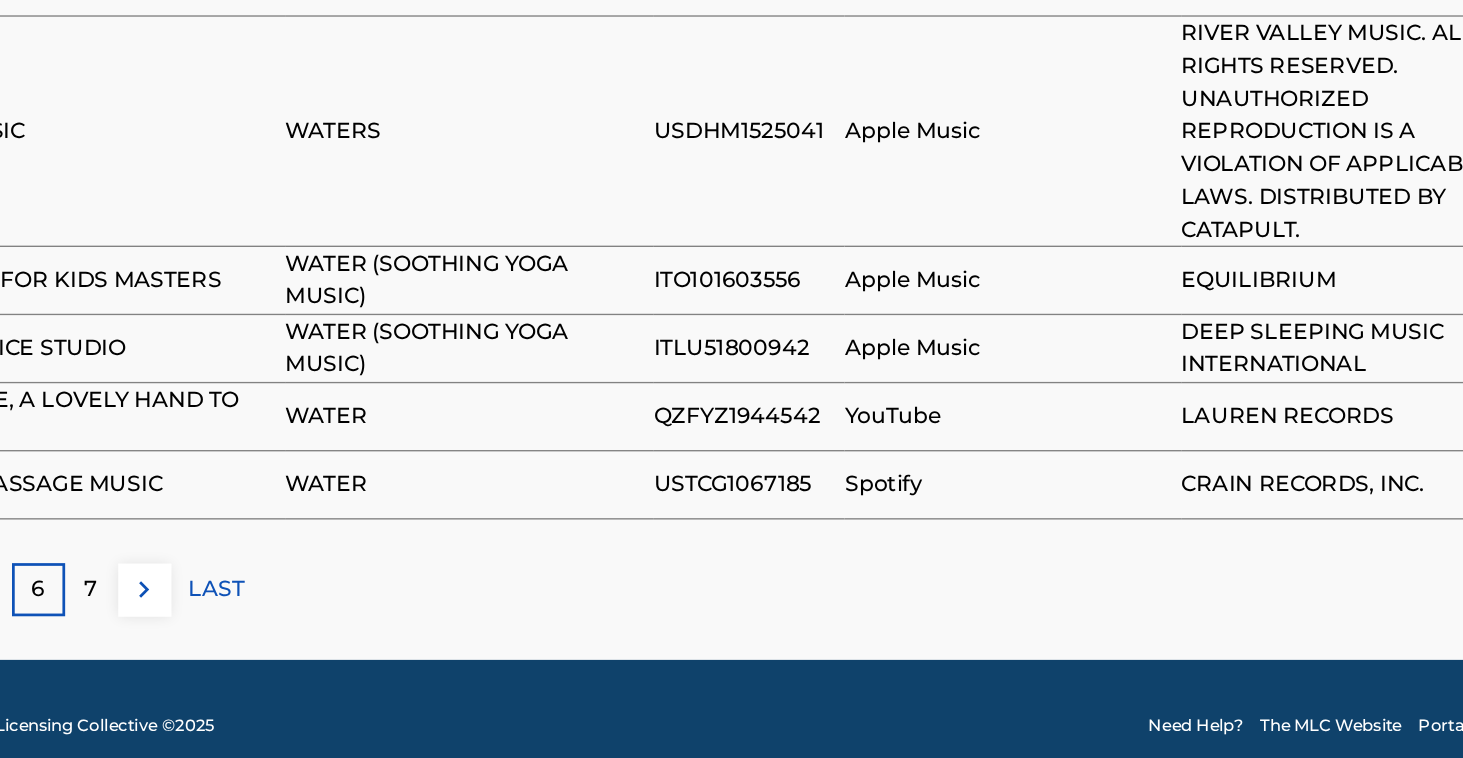 click on "7" at bounding box center (251, 634) 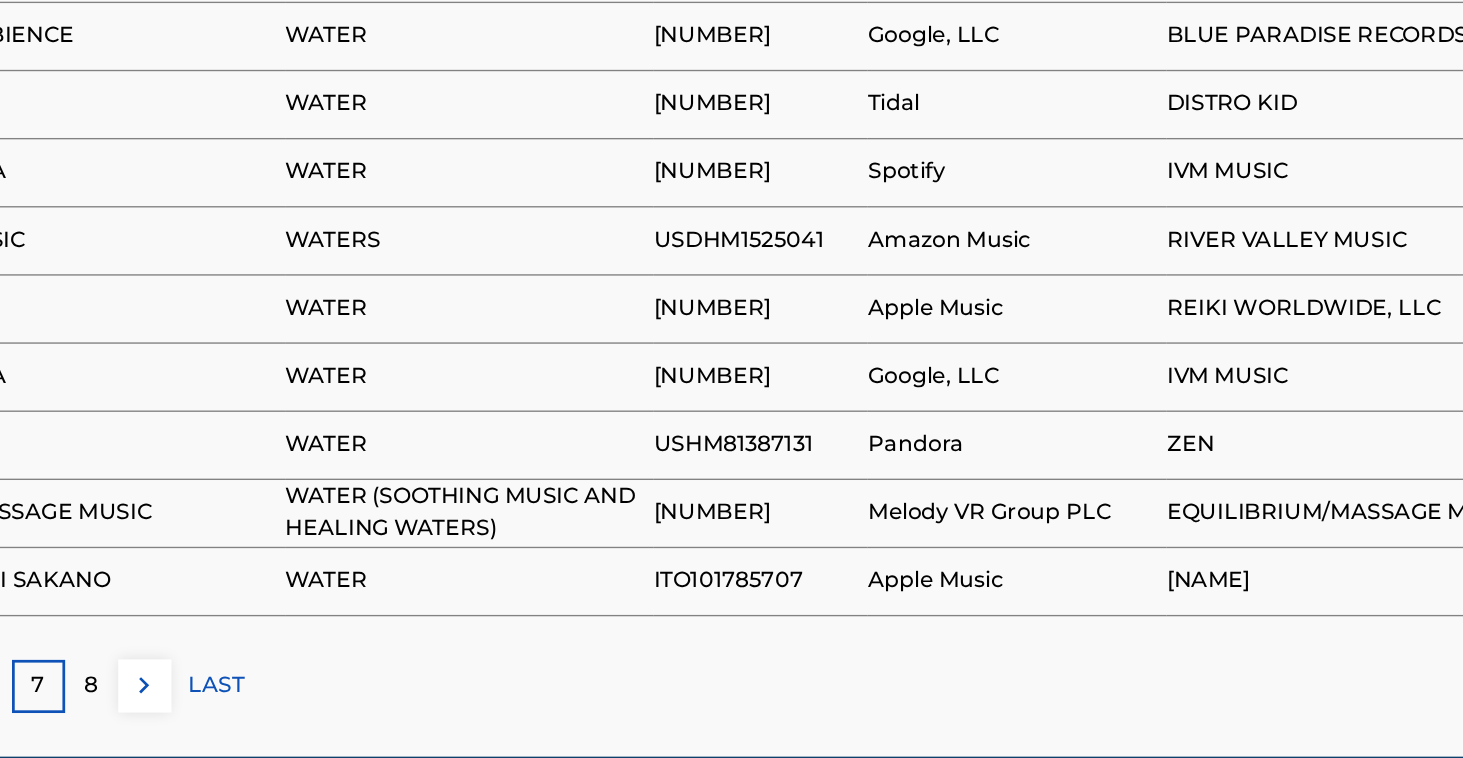 scroll, scrollTop: 1192, scrollLeft: 0, axis: vertical 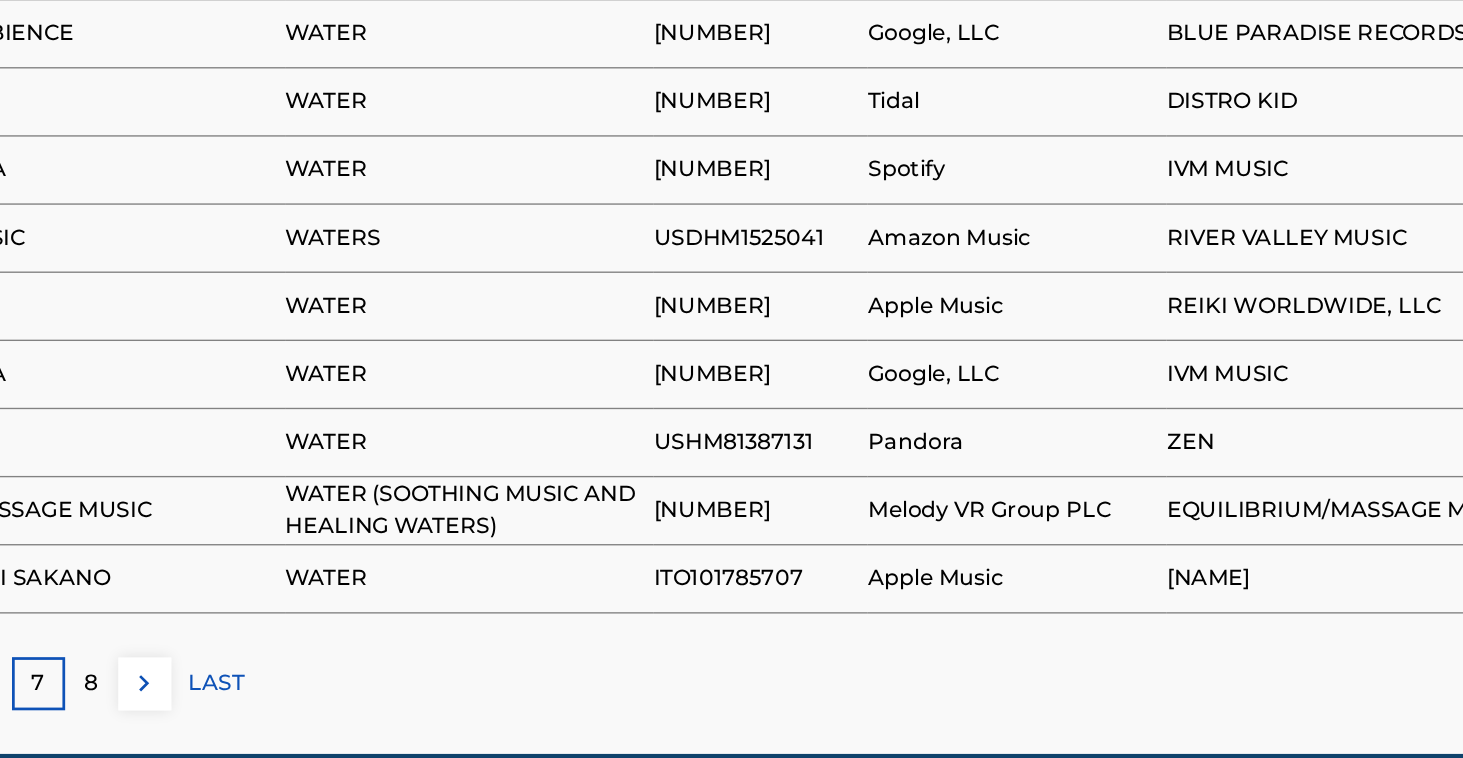 click on "8" at bounding box center (251, 703) 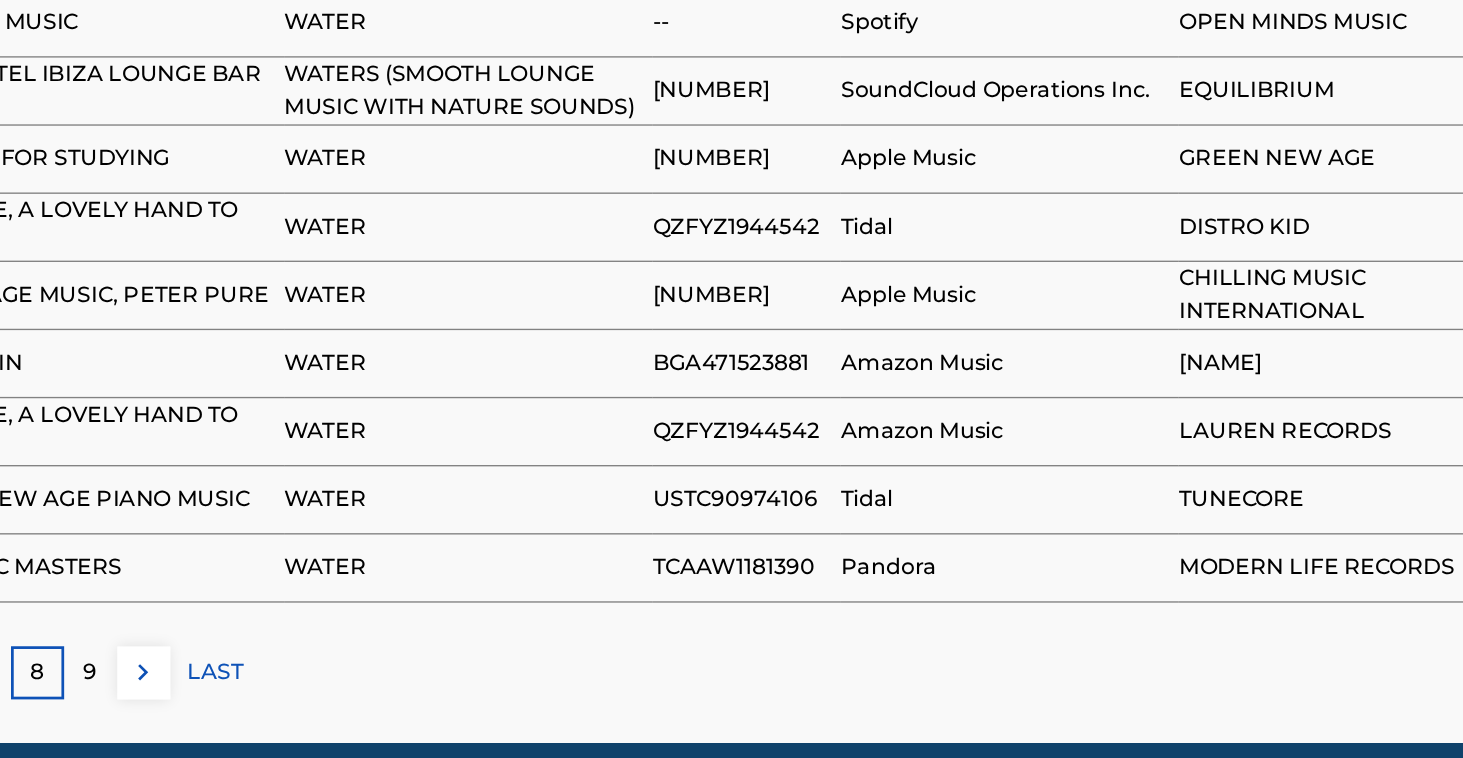 scroll, scrollTop: 1216, scrollLeft: 0, axis: vertical 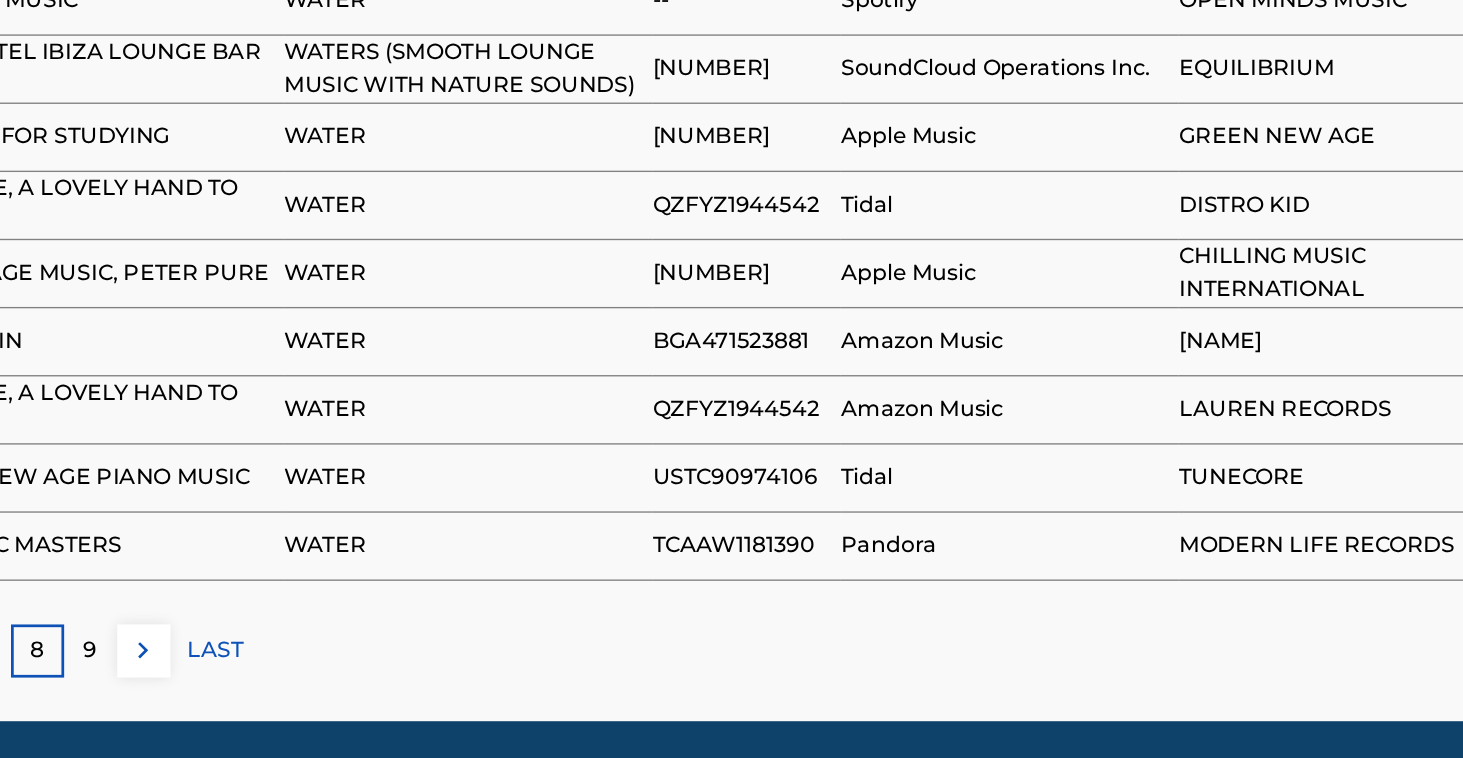 click on "9" at bounding box center [251, 679] 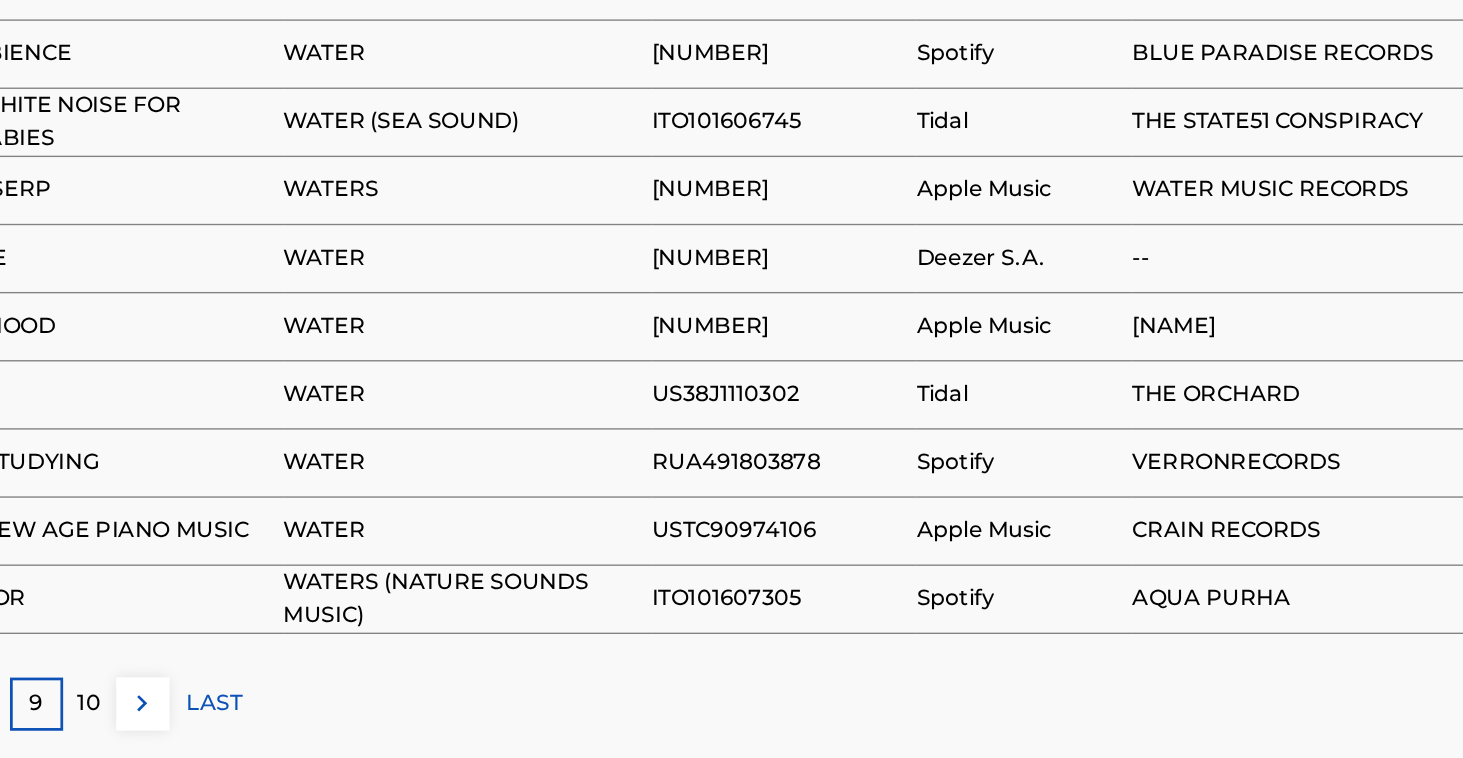 scroll, scrollTop: 1180, scrollLeft: 0, axis: vertical 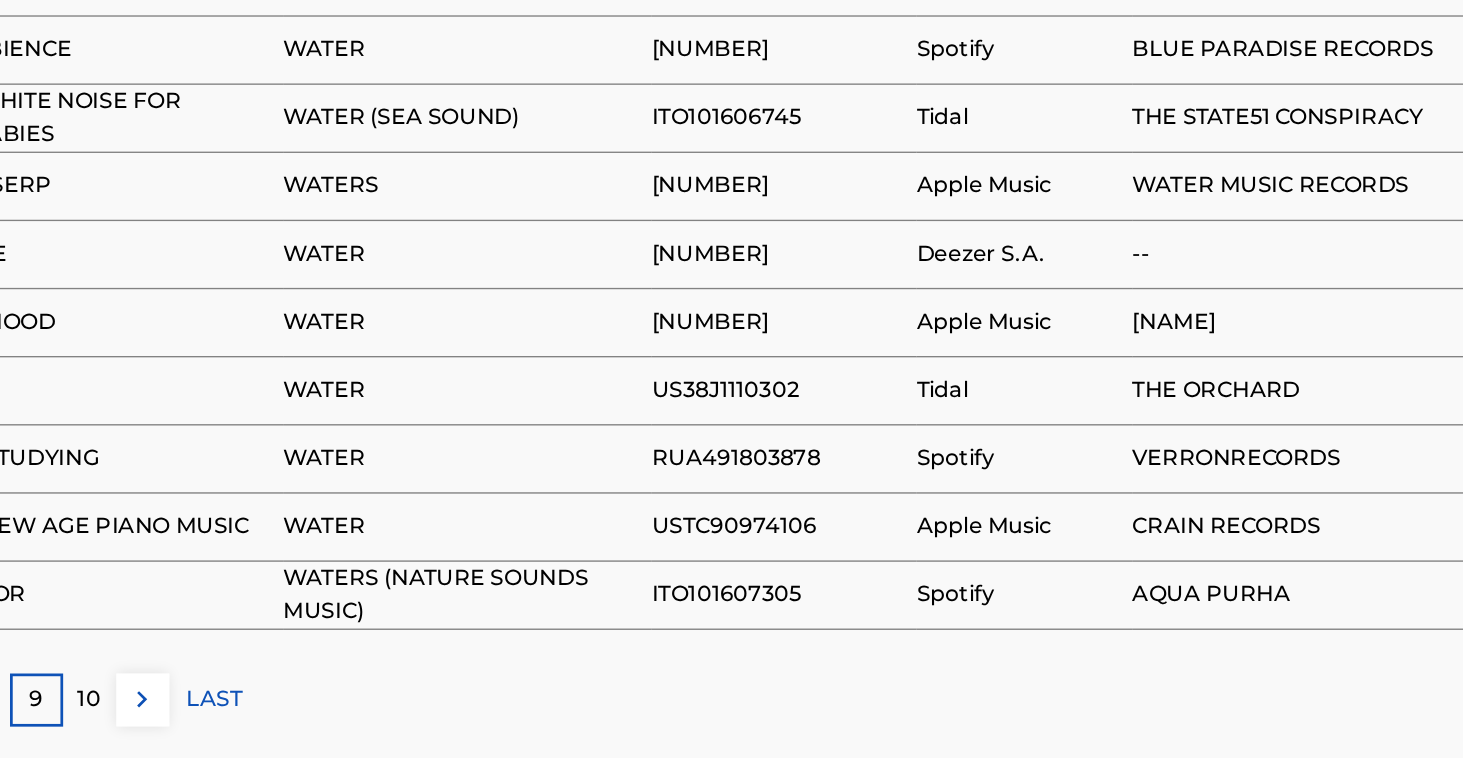 click on "10" at bounding box center (251, 715) 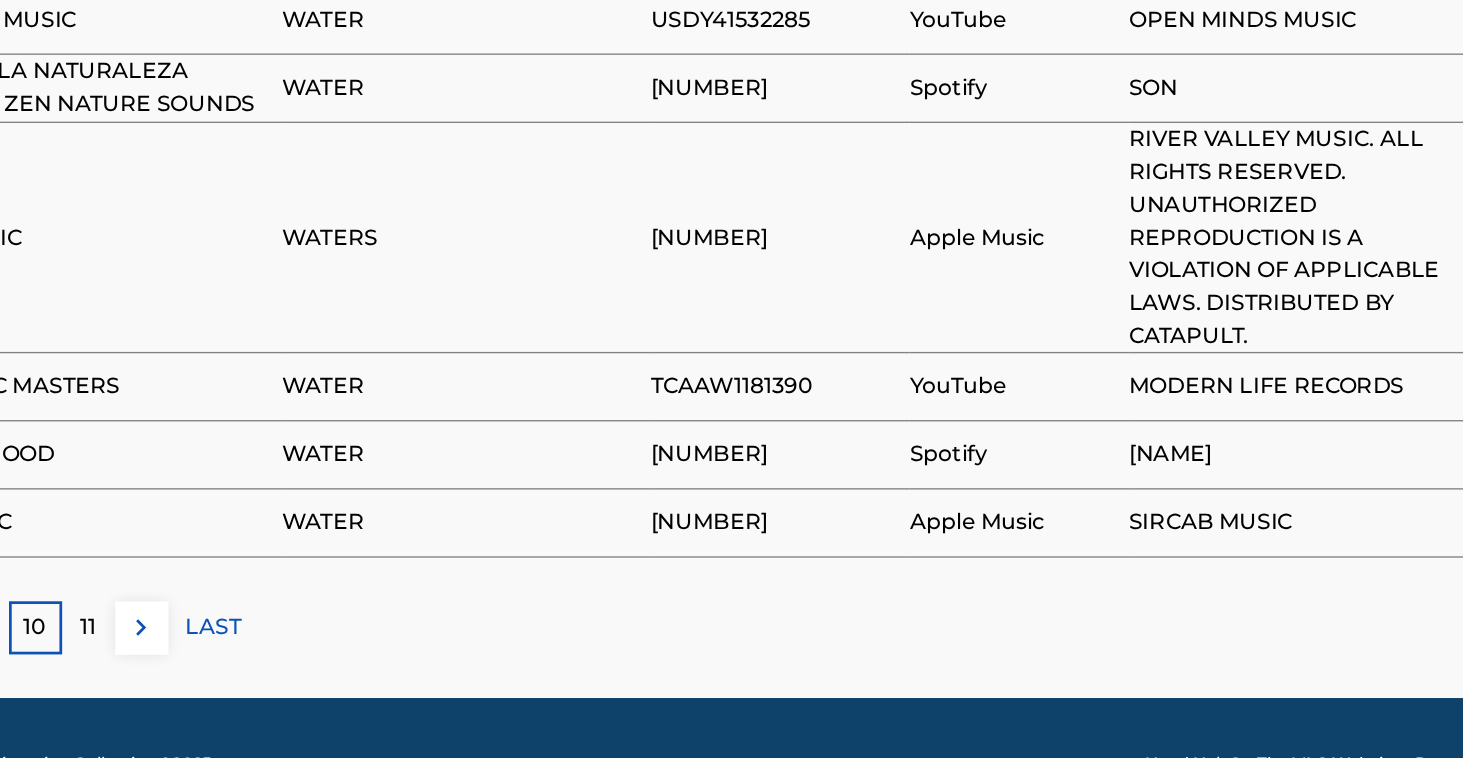 scroll, scrollTop: 1355, scrollLeft: 0, axis: vertical 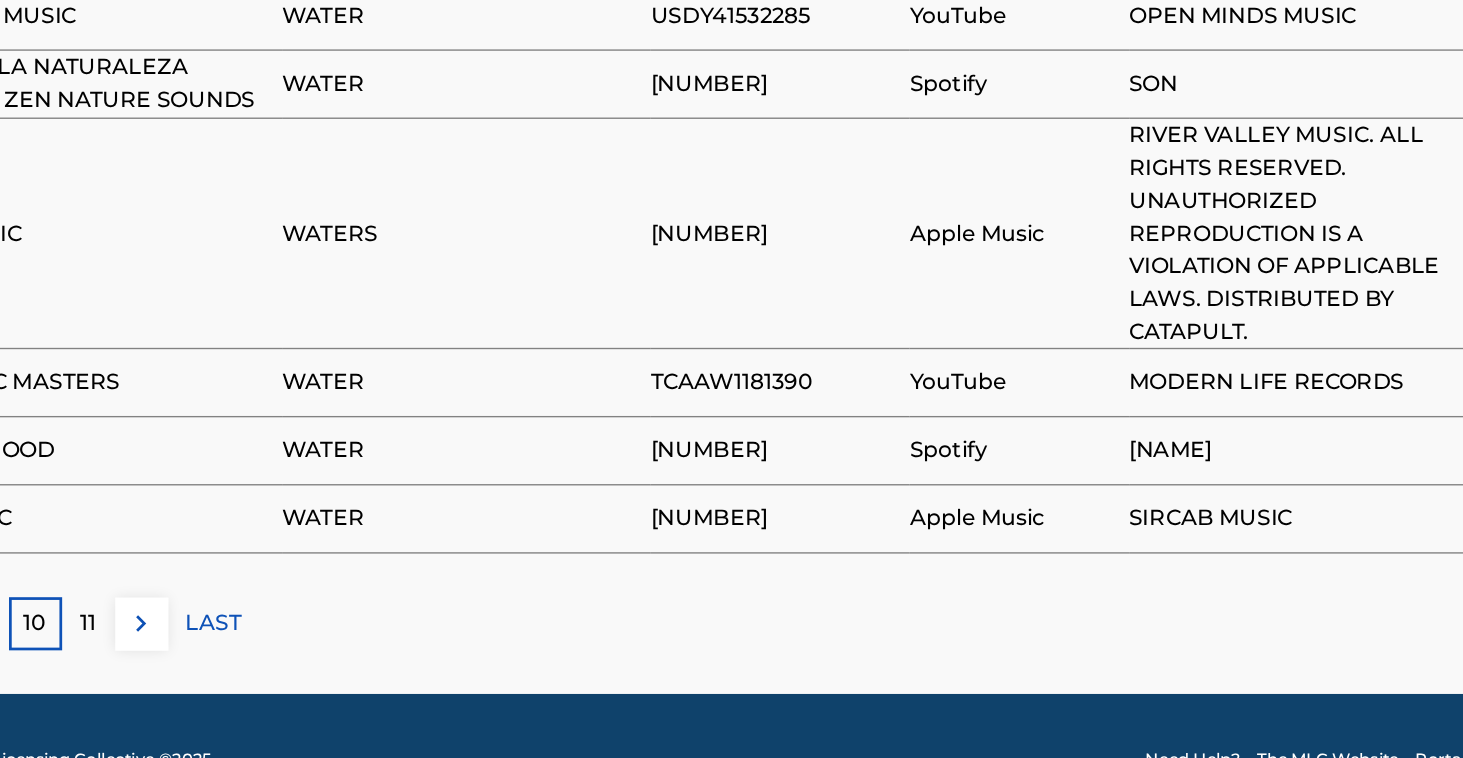 click on "11" at bounding box center (251, 659) 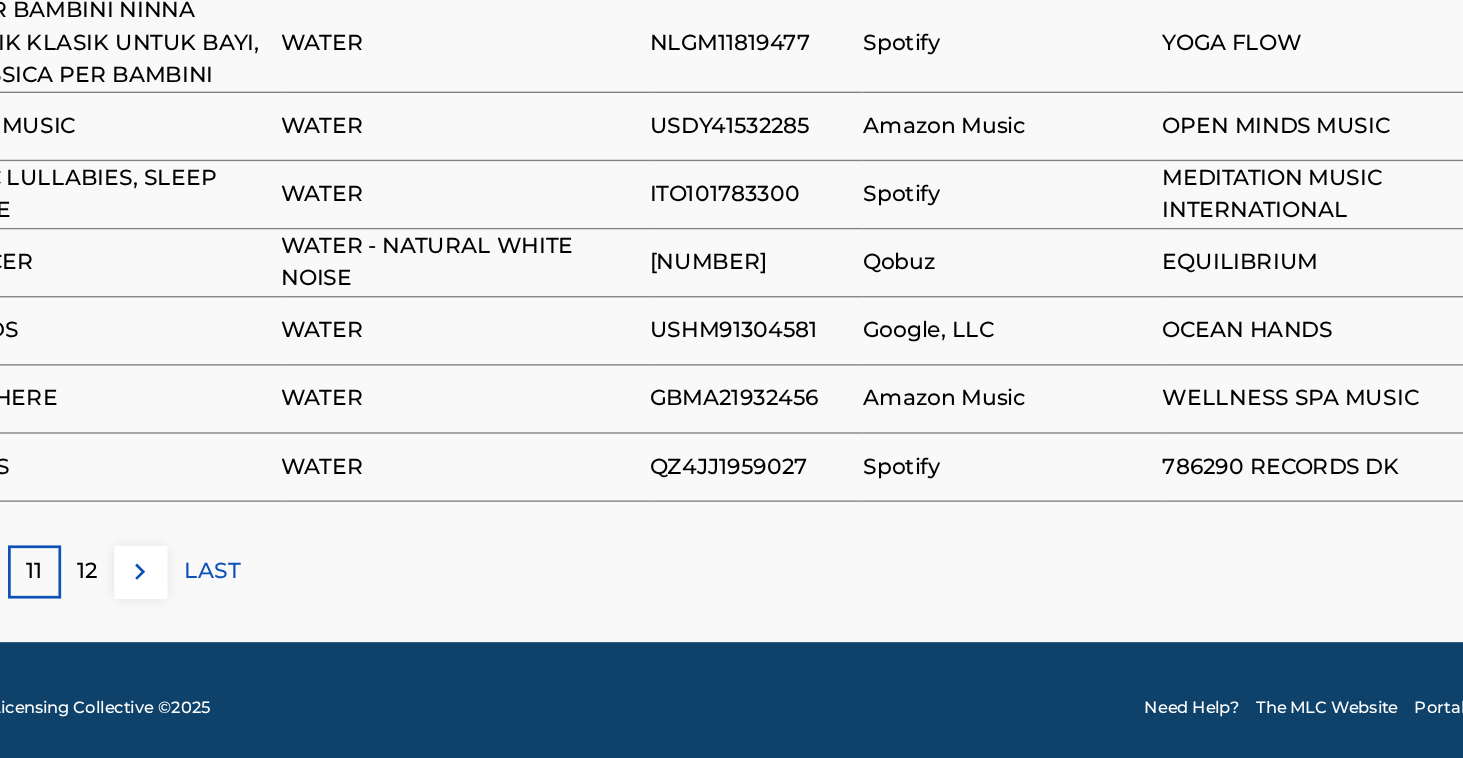 scroll, scrollTop: 1298, scrollLeft: 0, axis: vertical 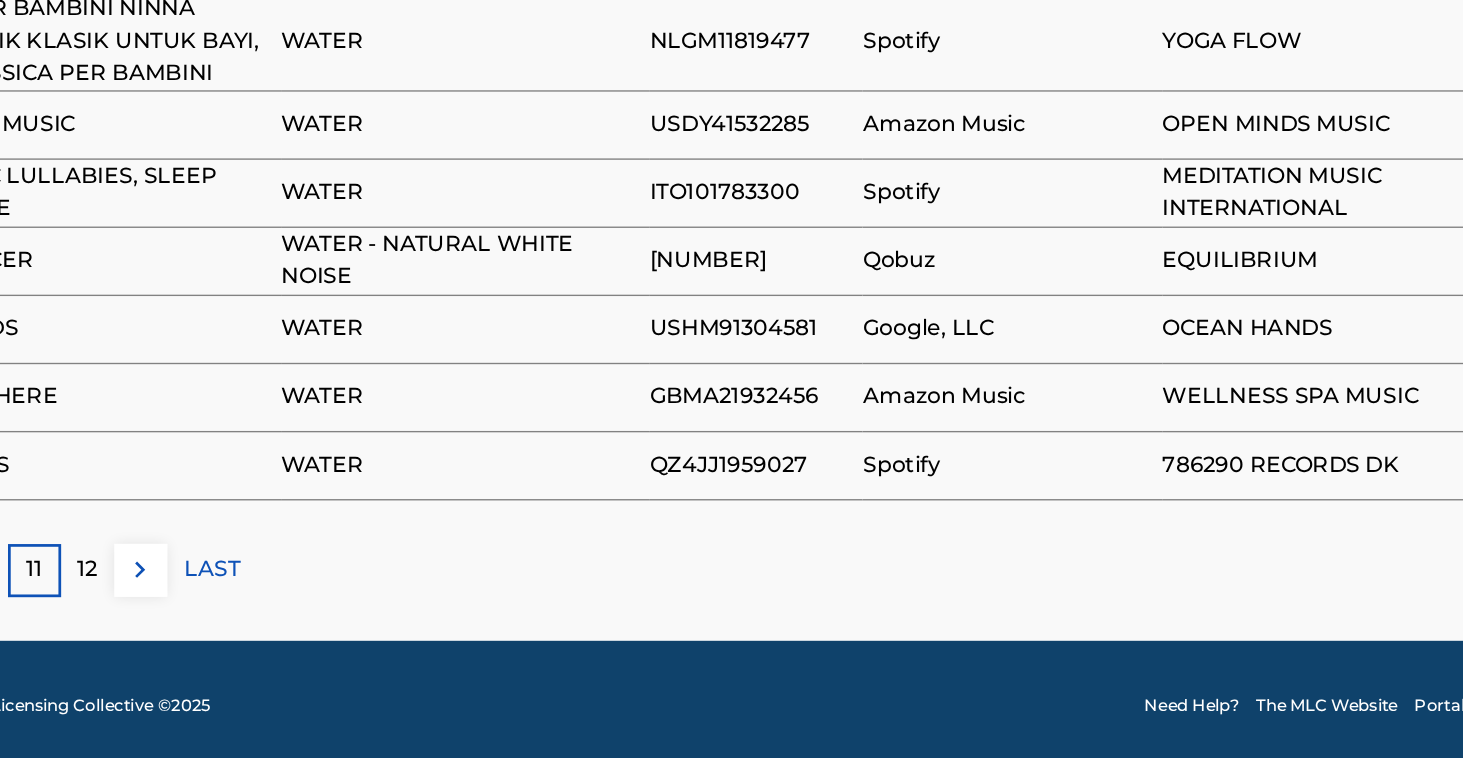 click on "12" at bounding box center (251, 620) 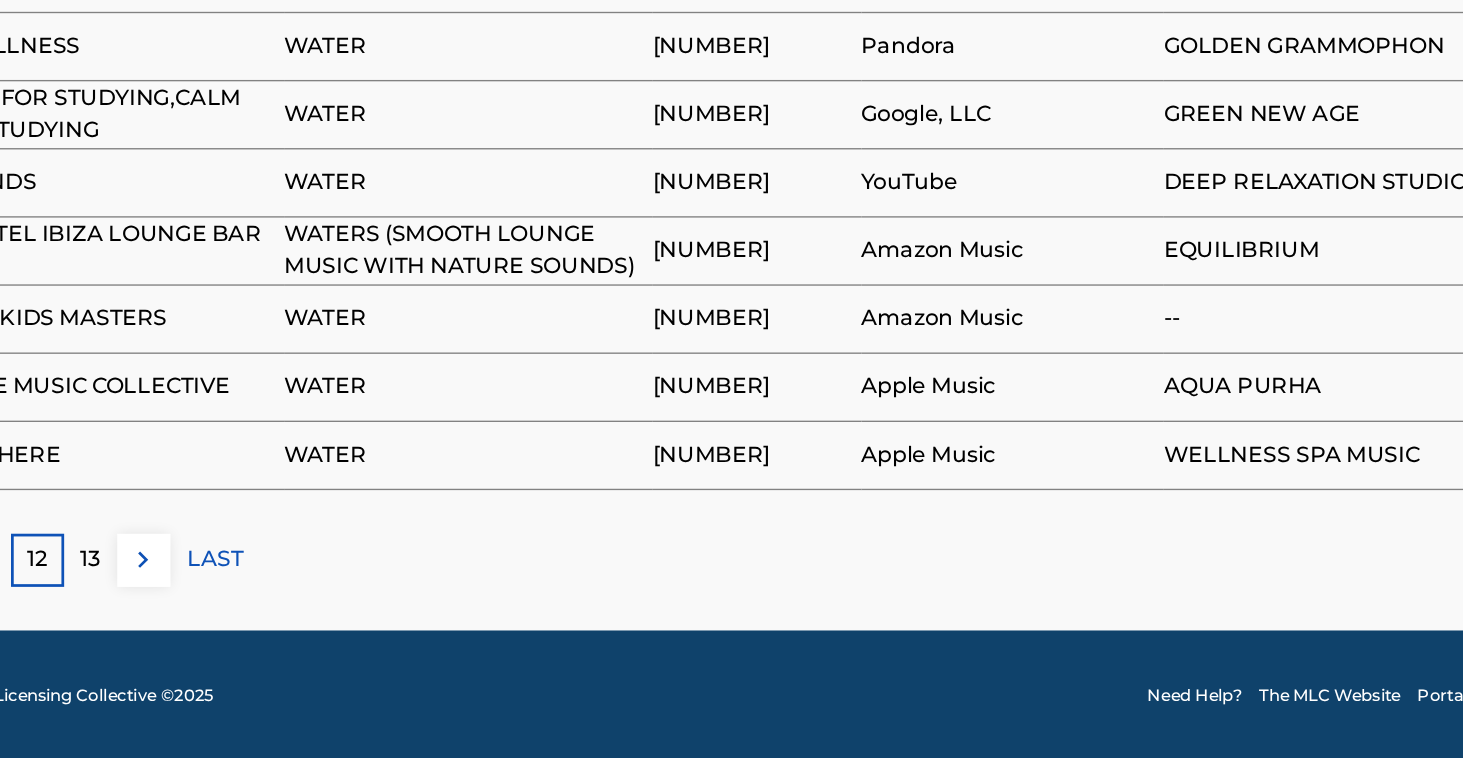 click on "13" at bounding box center [251, 612] 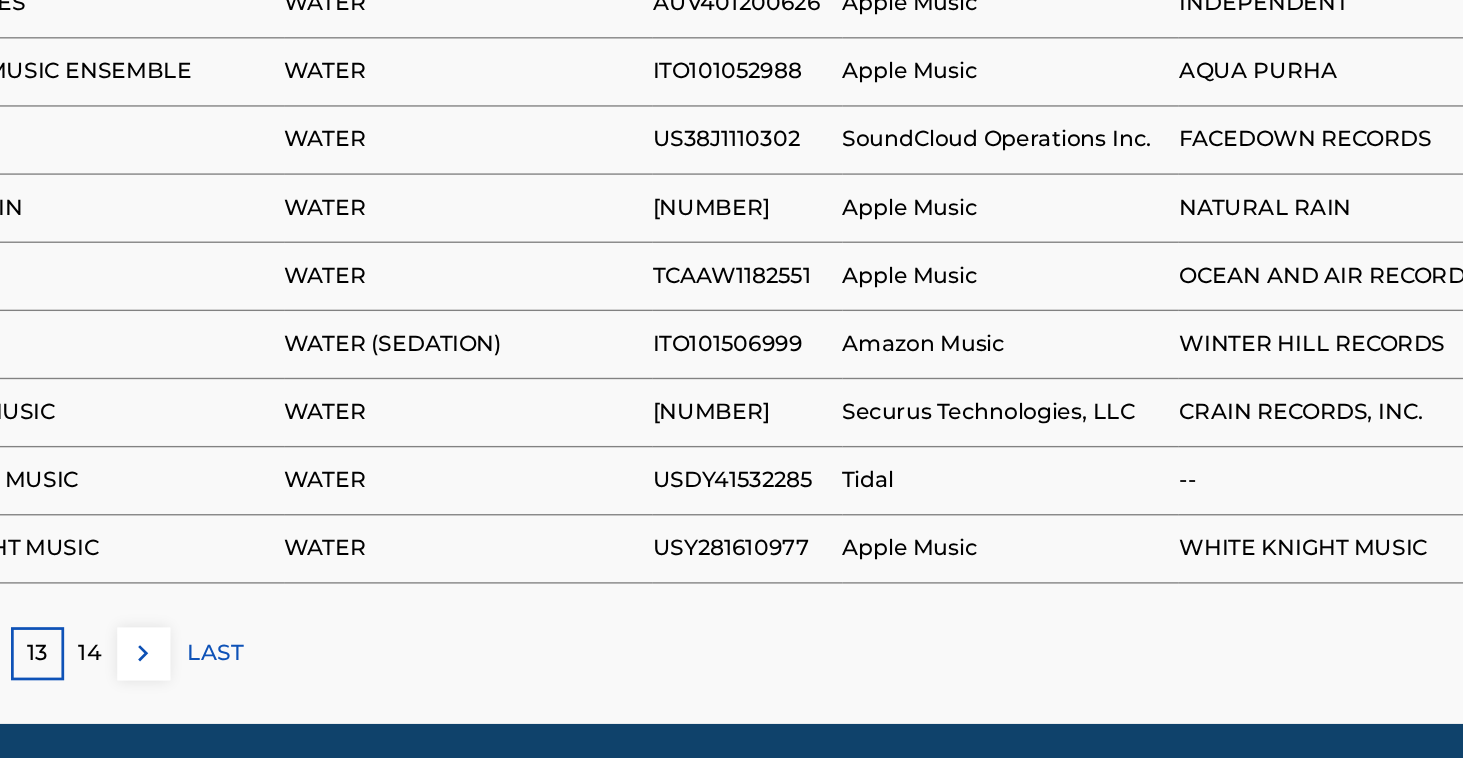scroll, scrollTop: 1217, scrollLeft: 0, axis: vertical 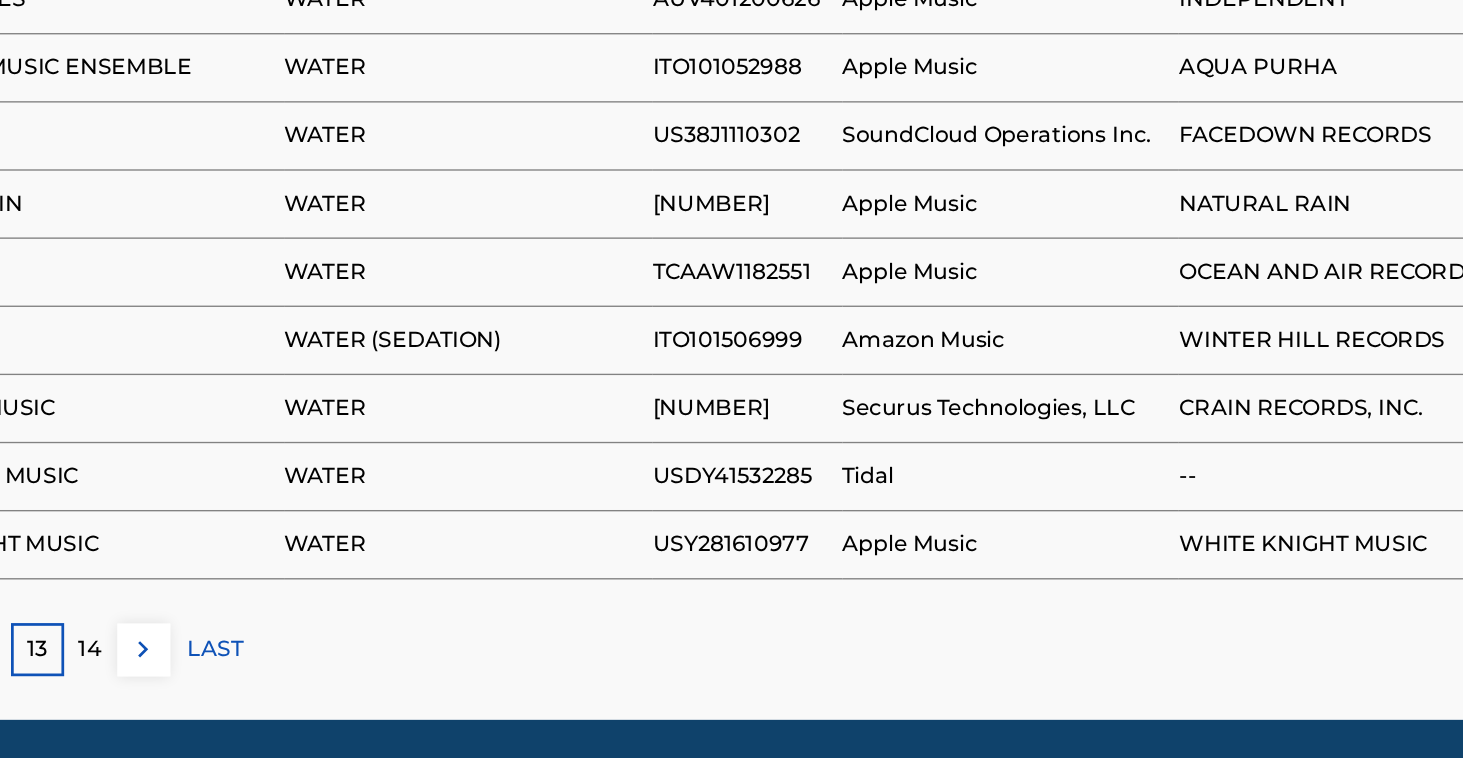 click on "14" at bounding box center (251, 678) 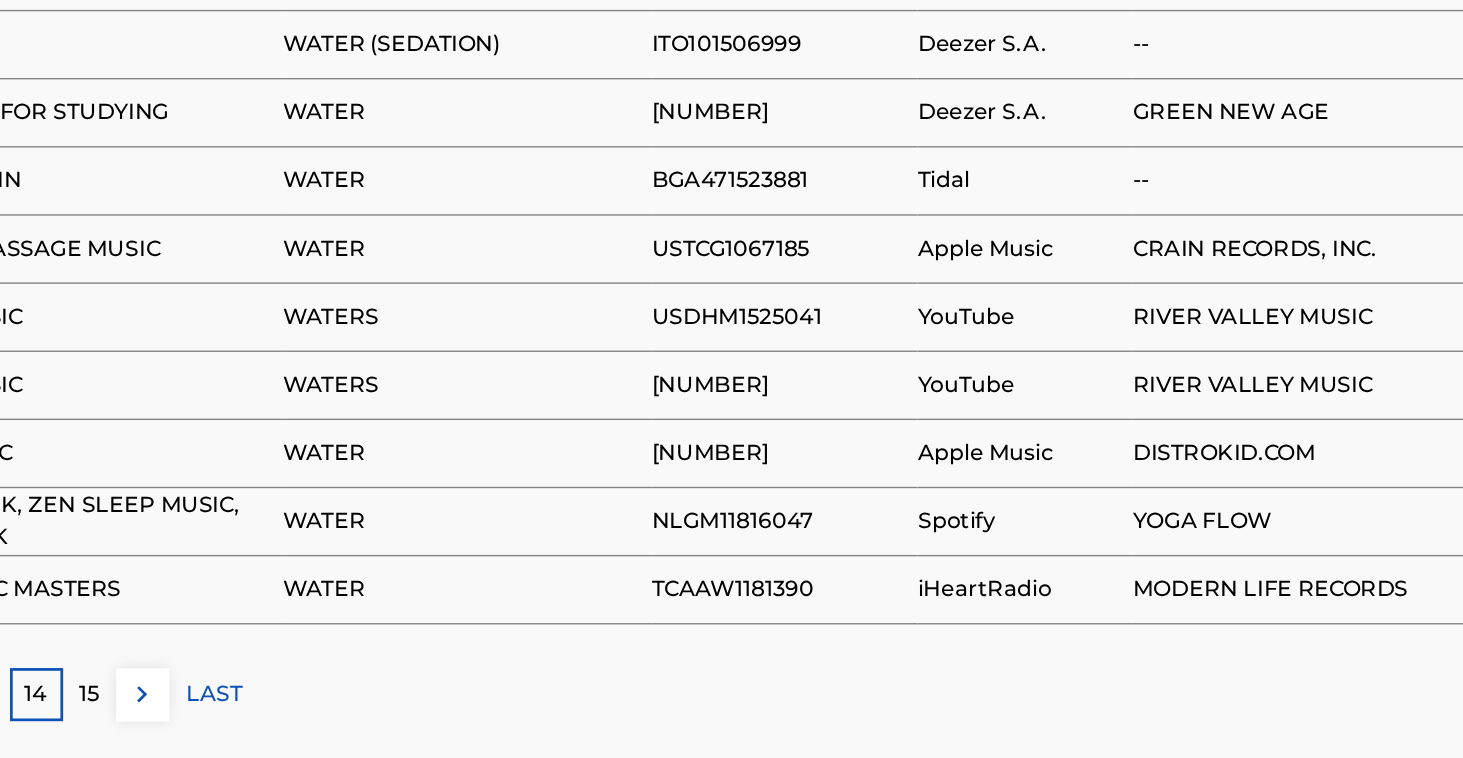 scroll, scrollTop: 1185, scrollLeft: 0, axis: vertical 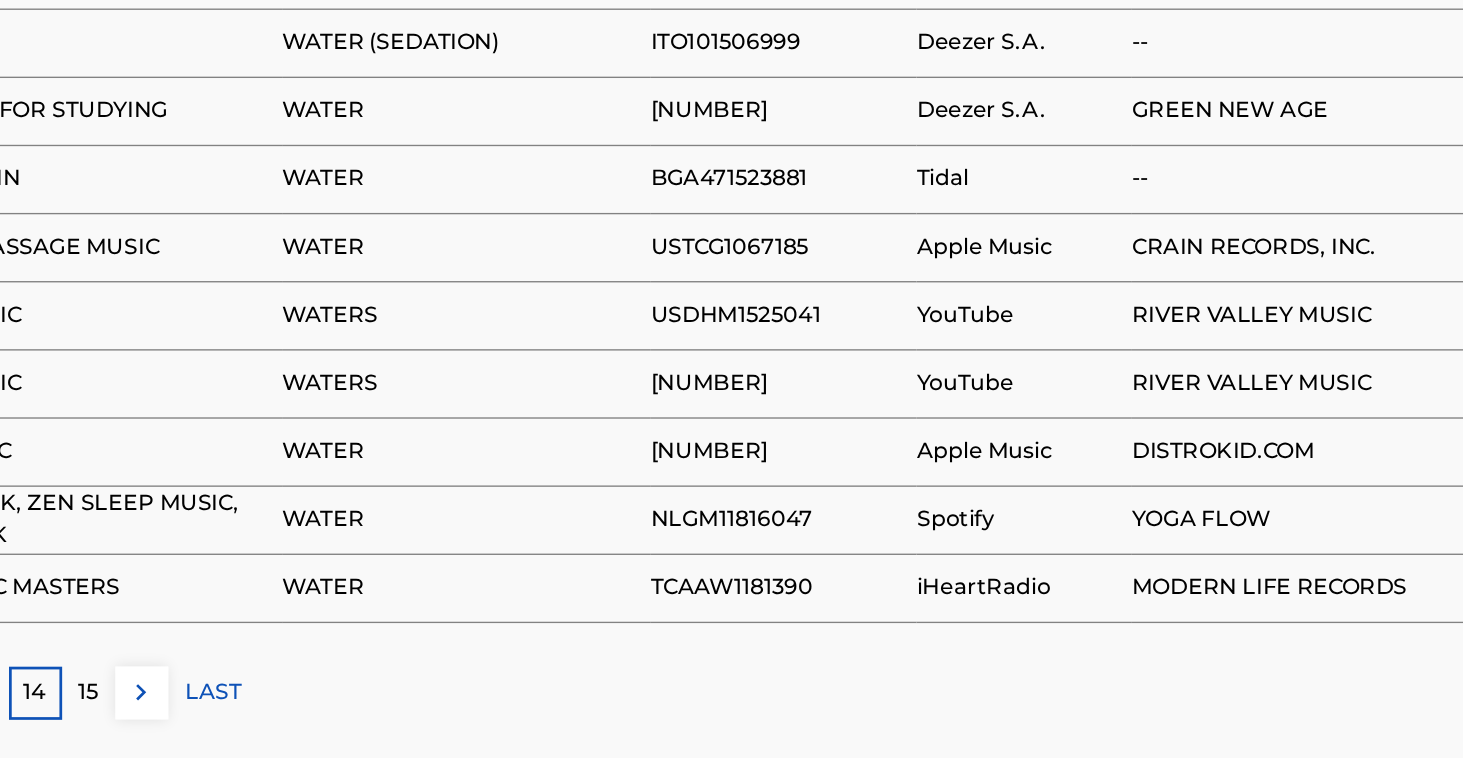 click on "15" at bounding box center (251, 710) 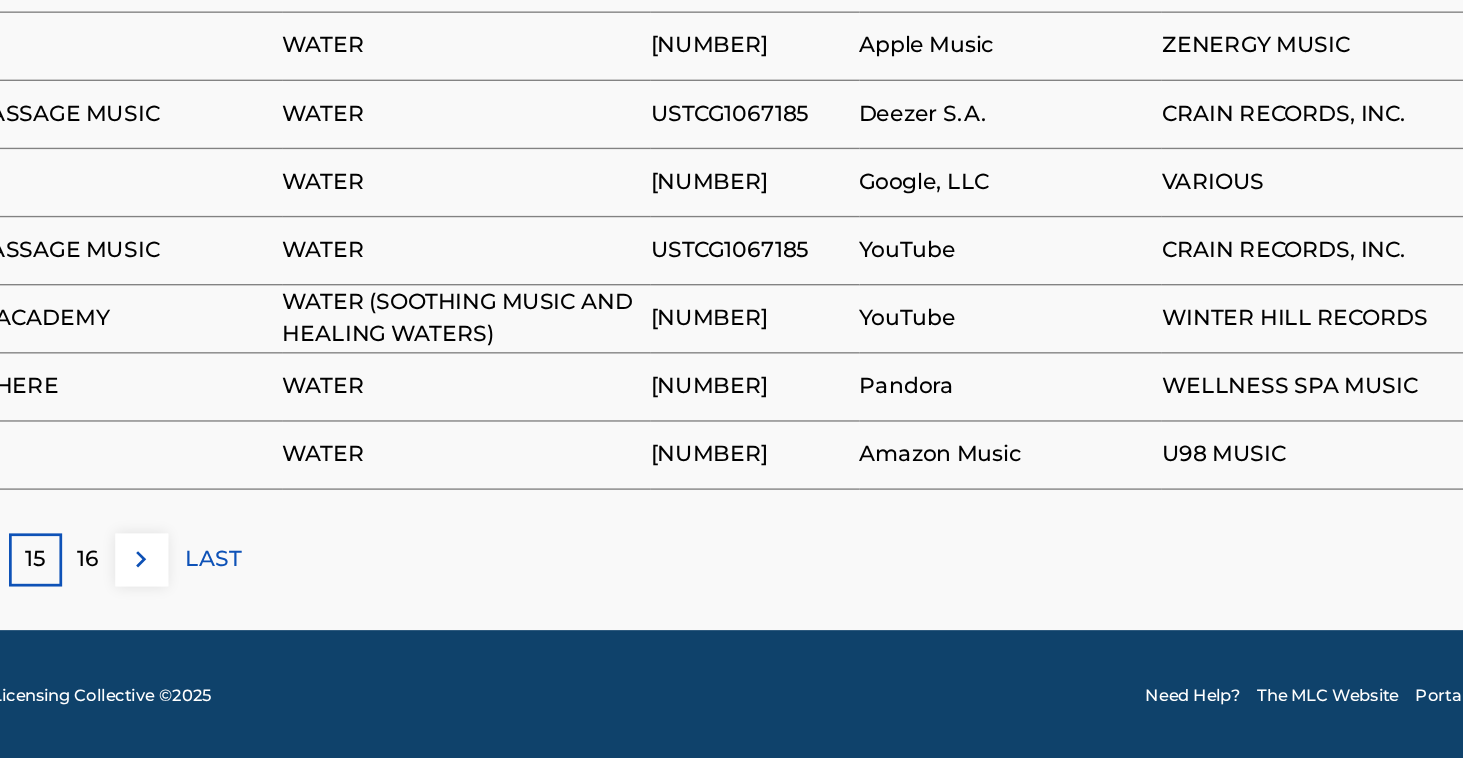 click on "16" at bounding box center (251, 612) 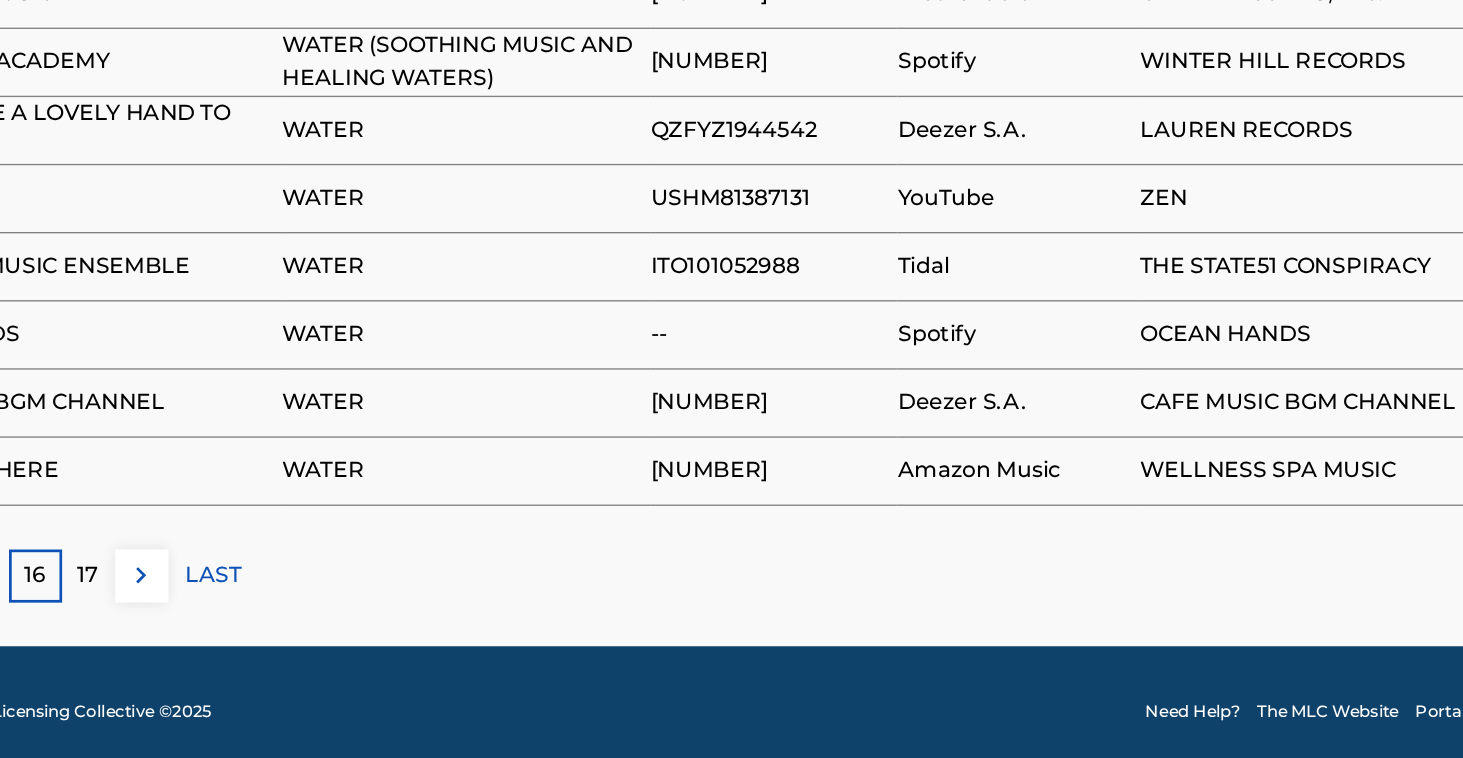 scroll, scrollTop: 1277, scrollLeft: 0, axis: vertical 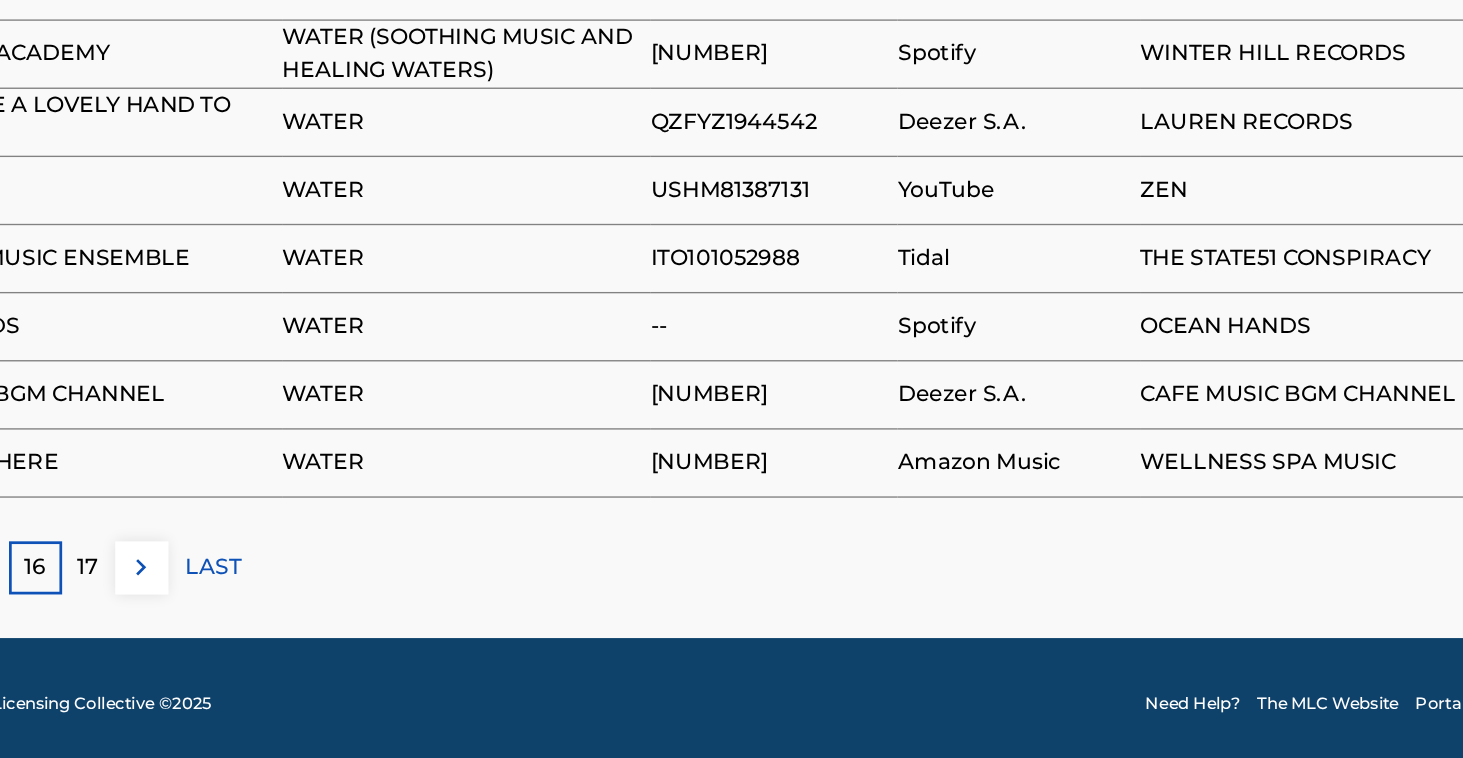click on "17" at bounding box center [251, 618] 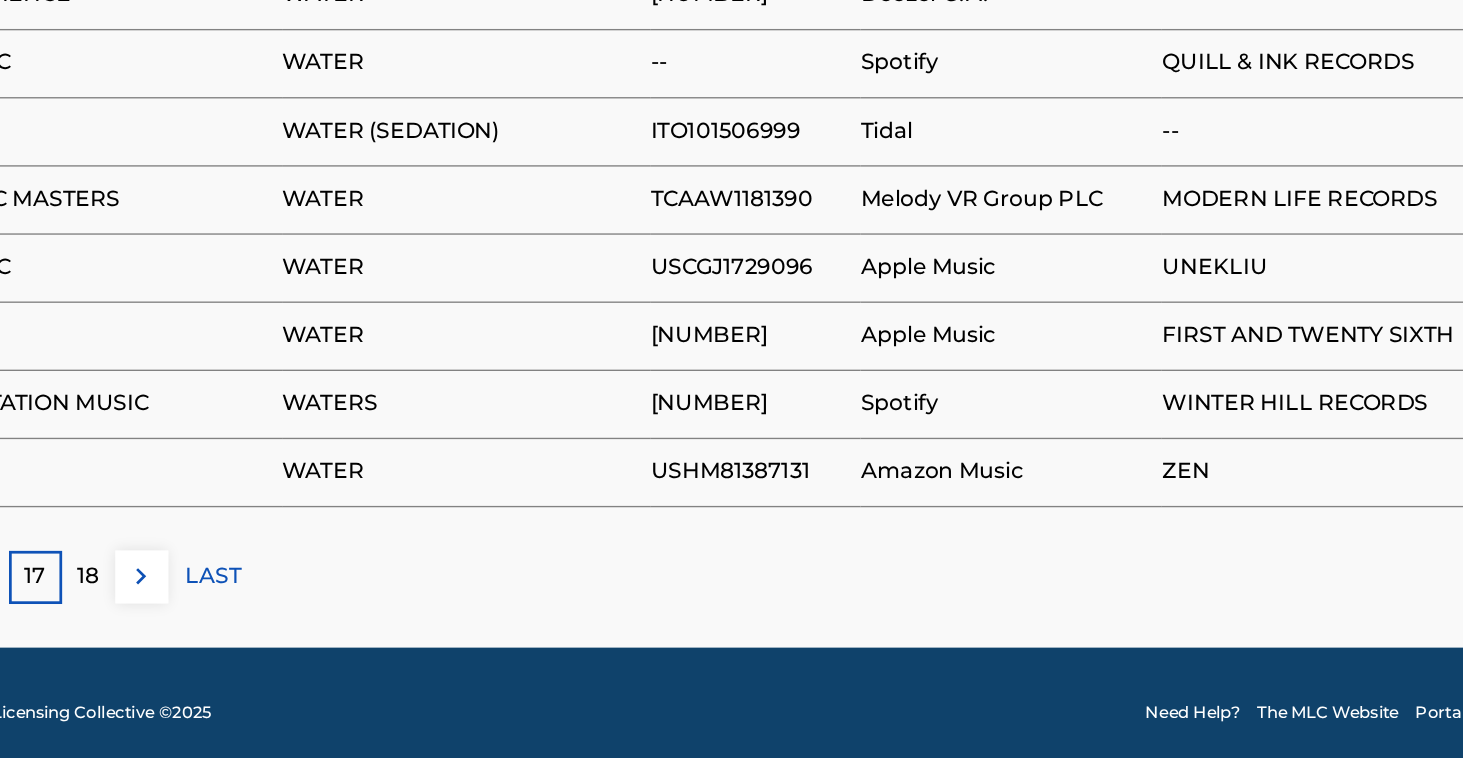 click on "18" at bounding box center [251, 625] 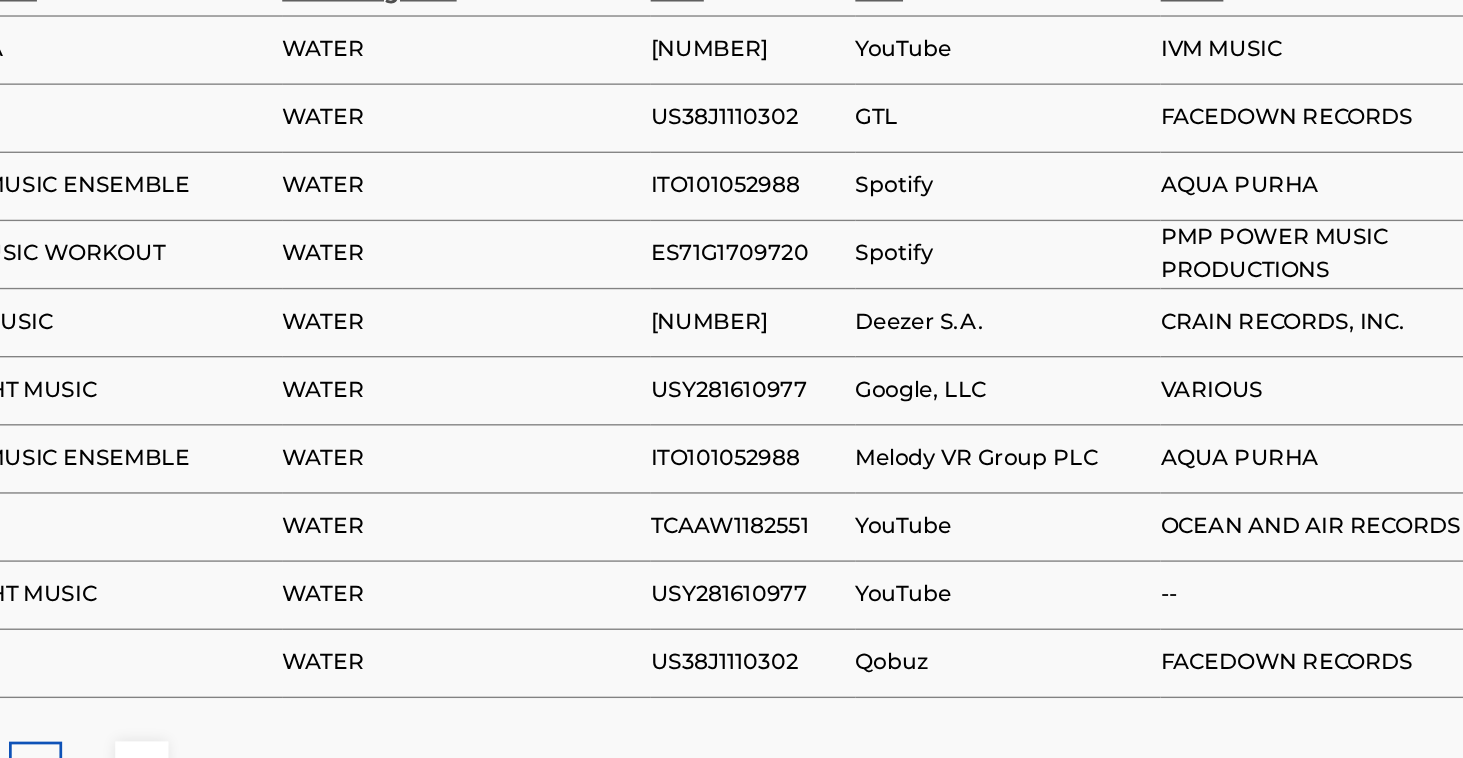 scroll, scrollTop: 1185, scrollLeft: 0, axis: vertical 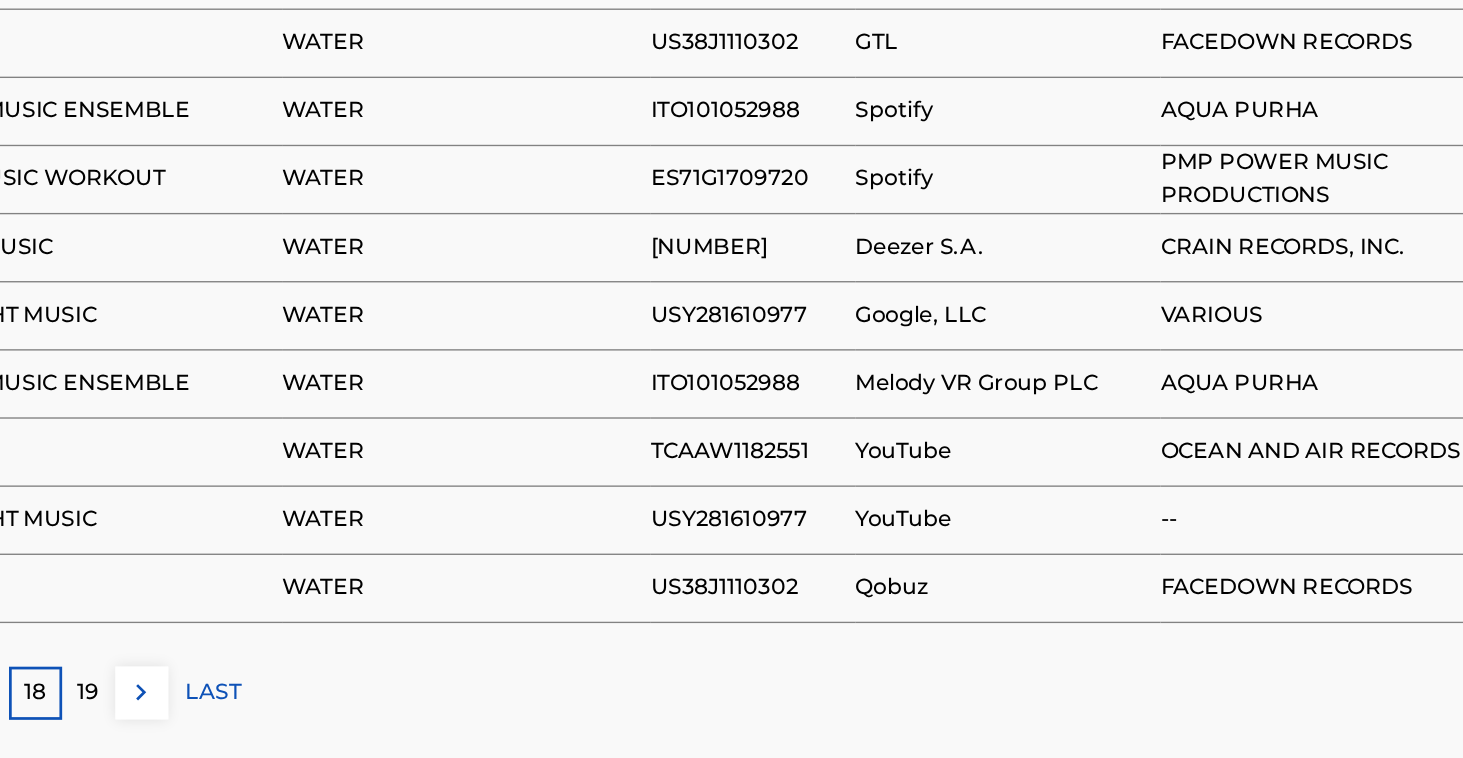 click on "19" at bounding box center [251, 710] 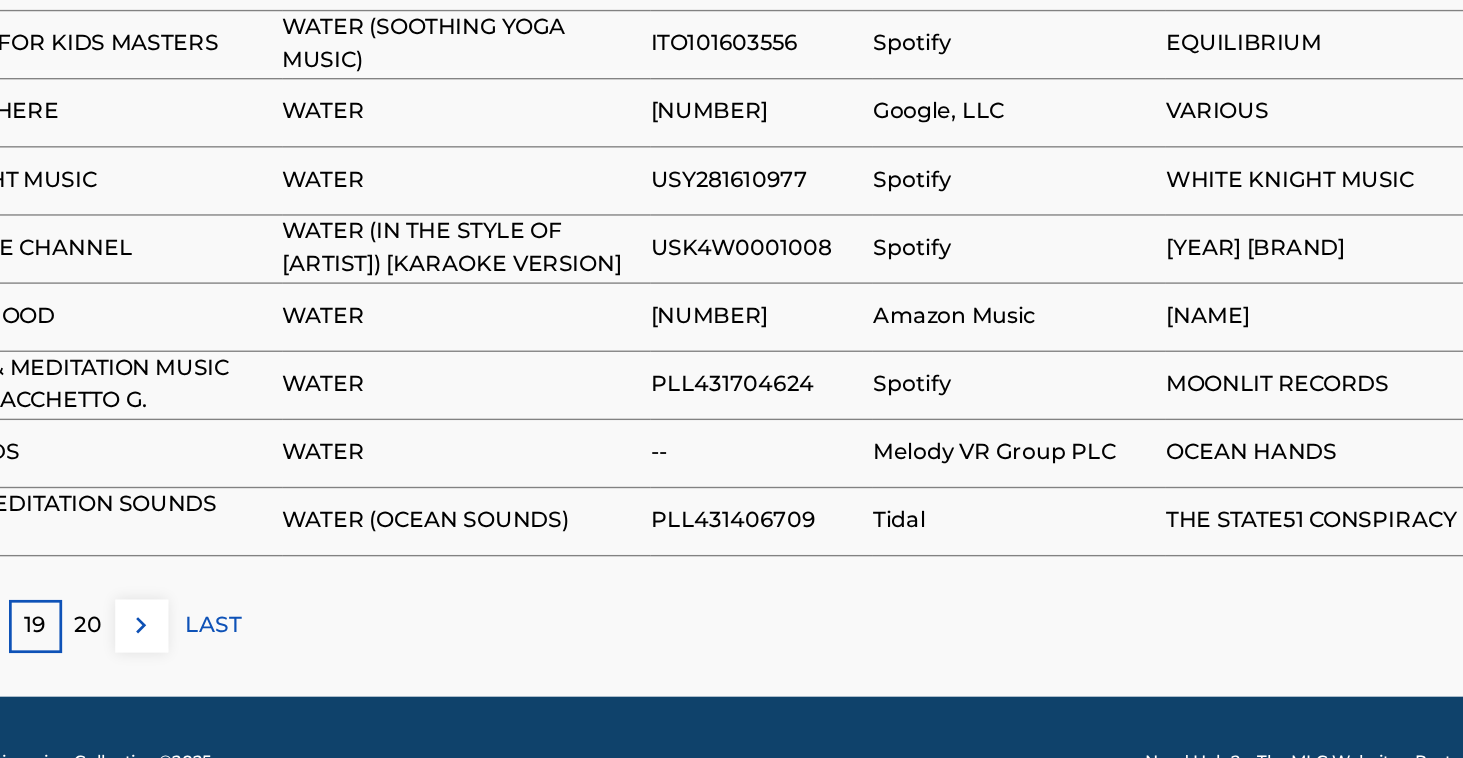 scroll, scrollTop: 1284, scrollLeft: 0, axis: vertical 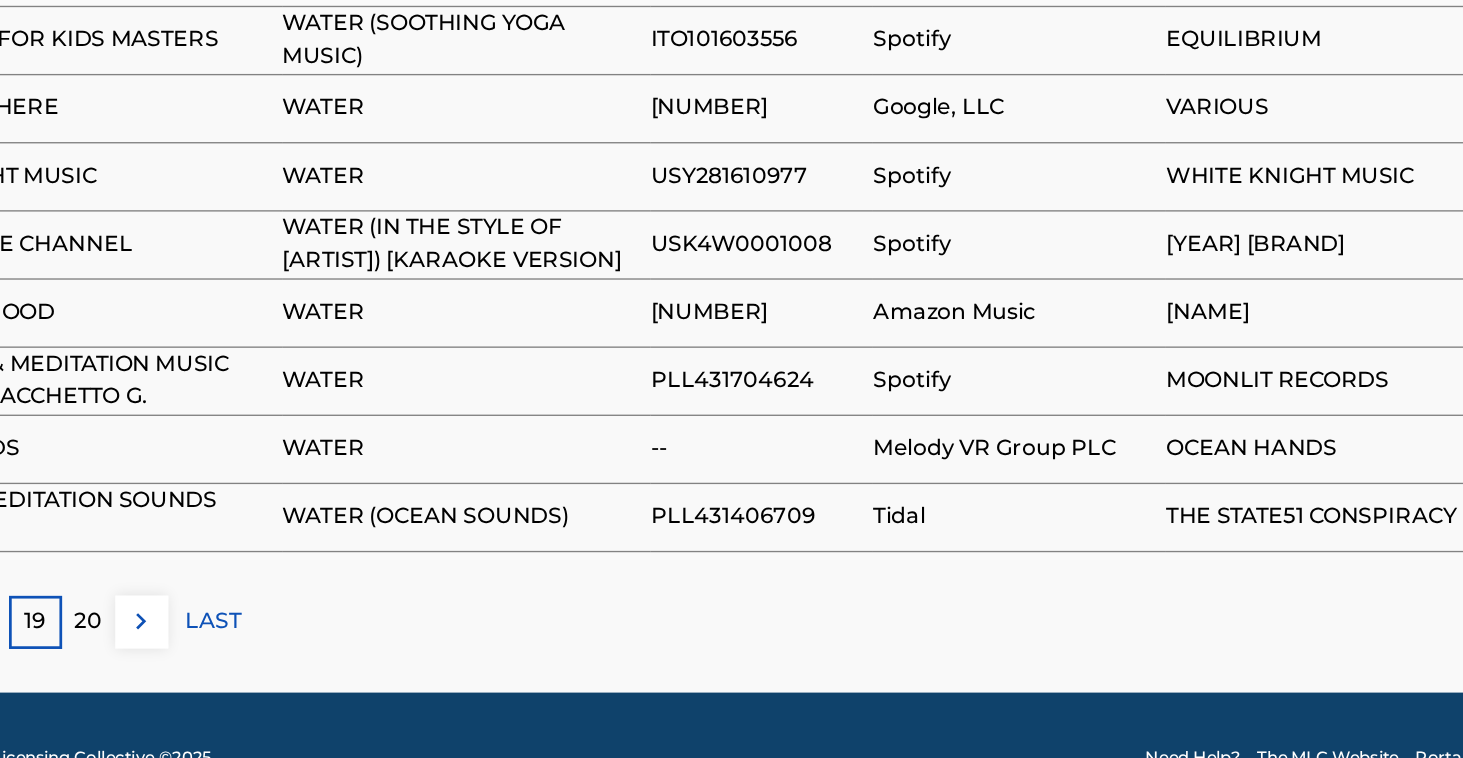 click on "20" at bounding box center (251, 658) 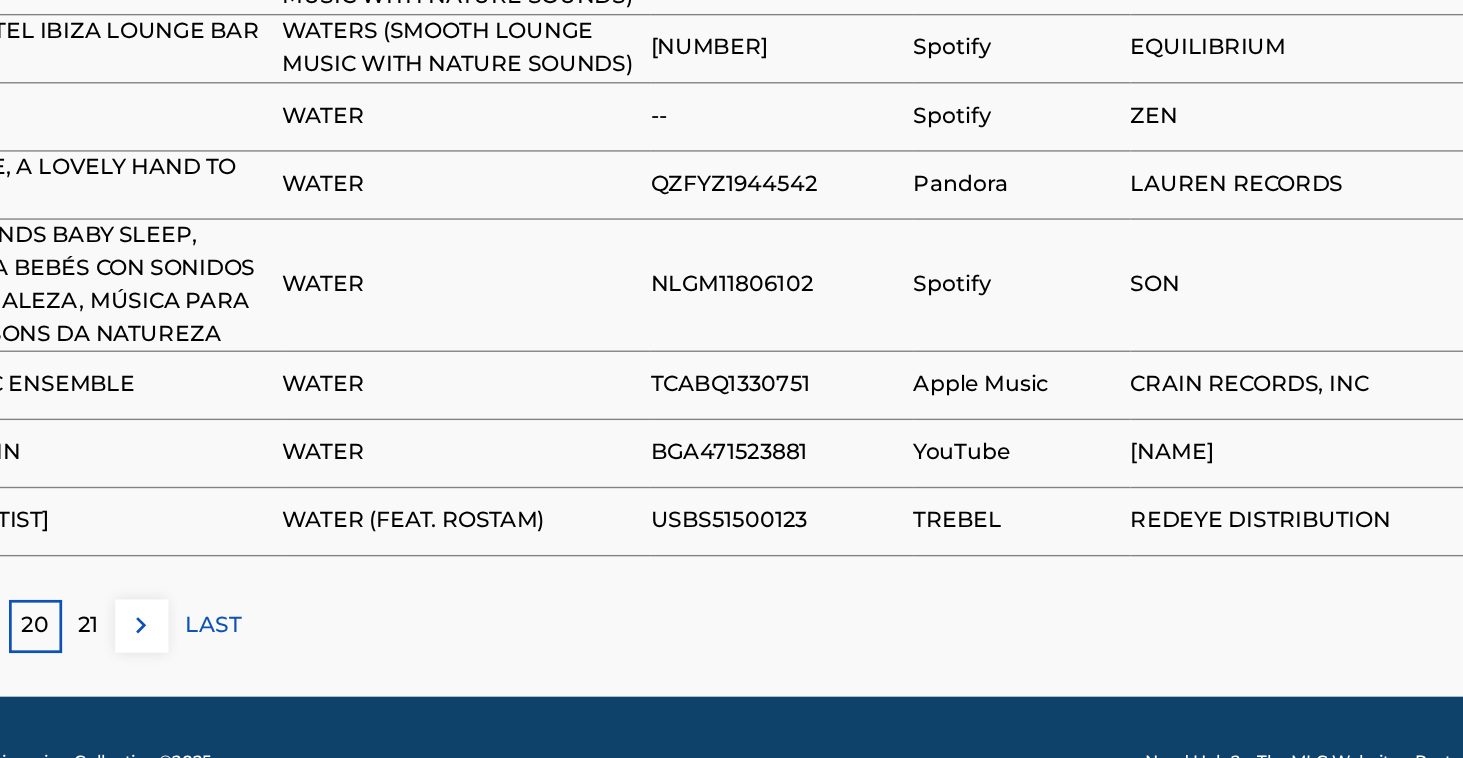 scroll, scrollTop: 1287, scrollLeft: 0, axis: vertical 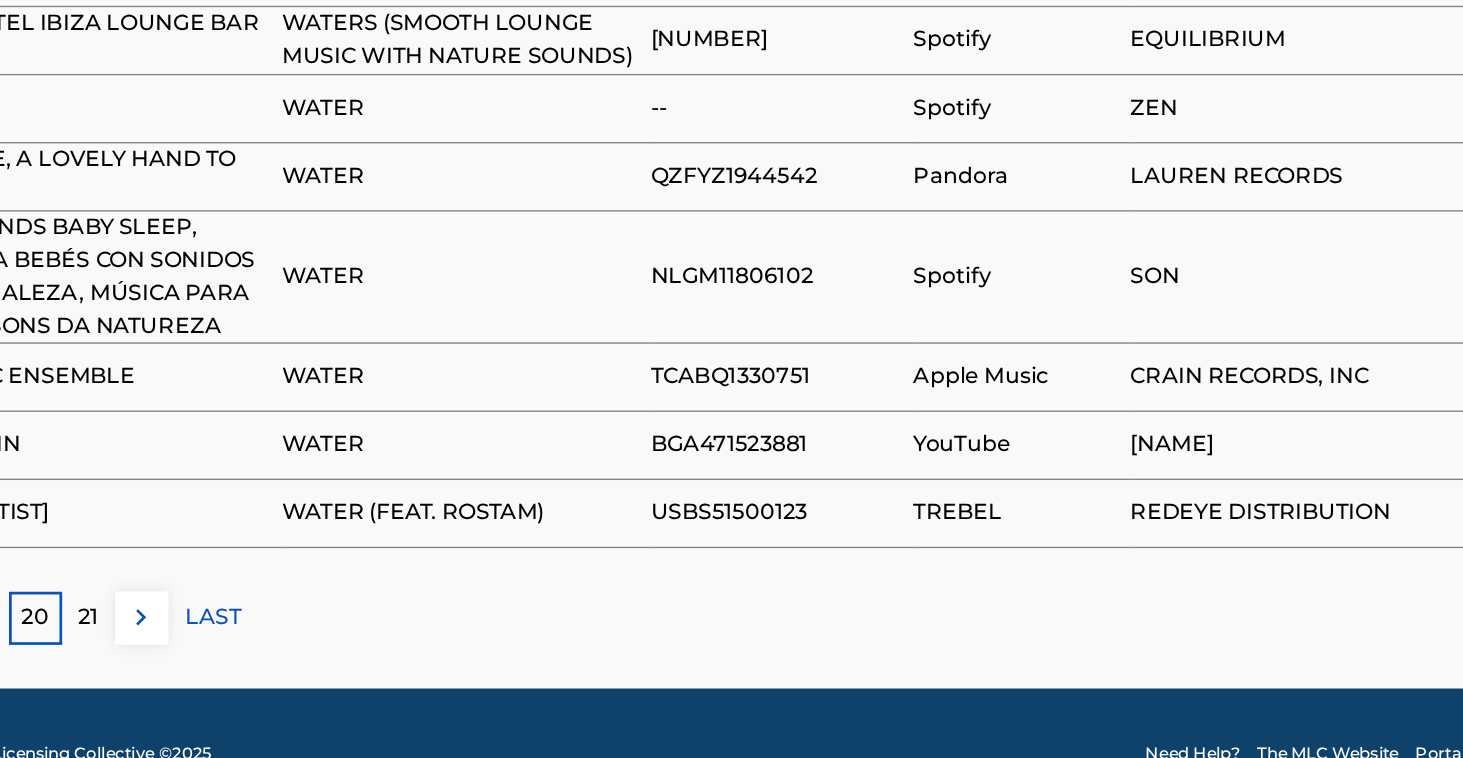 click on "21" at bounding box center [251, 655] 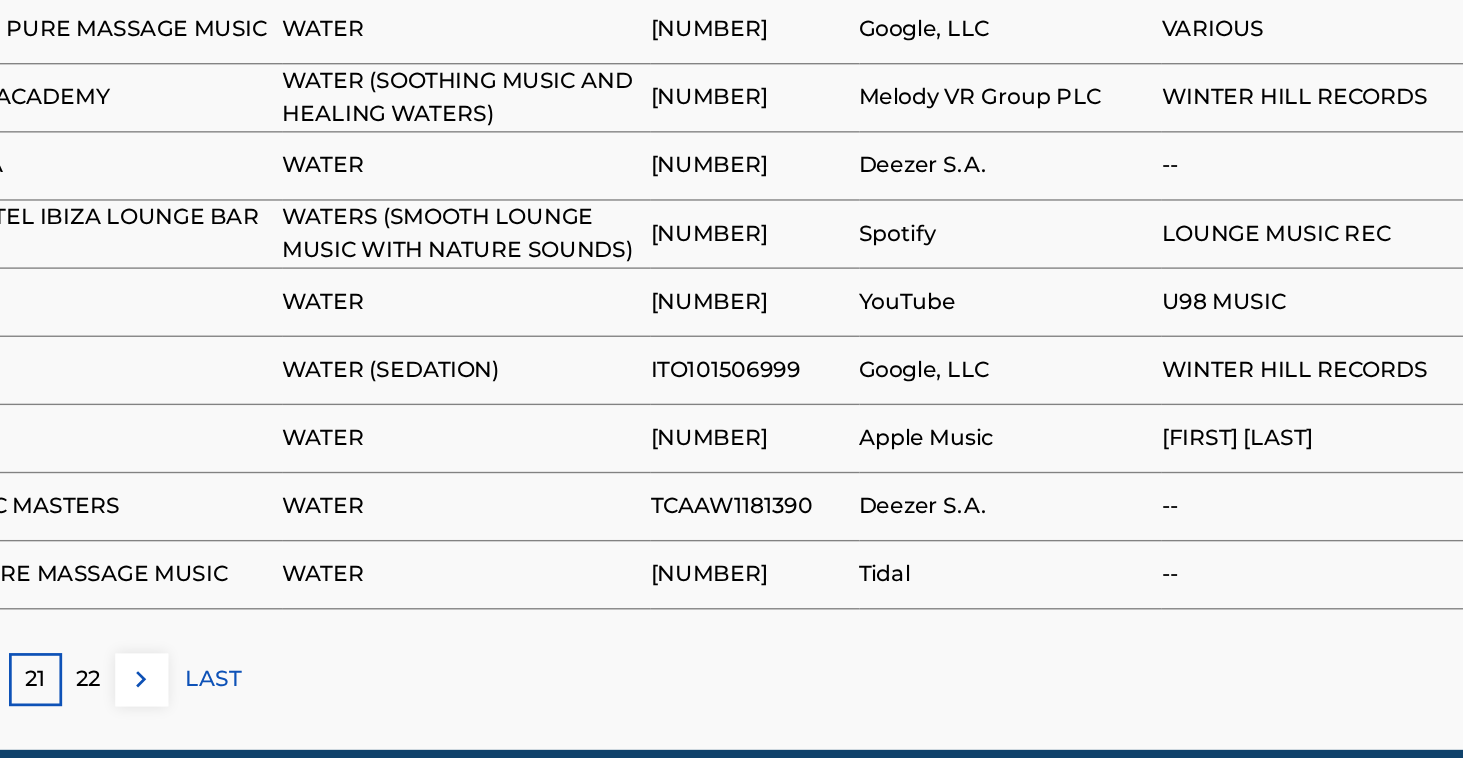 scroll, scrollTop: 1211, scrollLeft: 0, axis: vertical 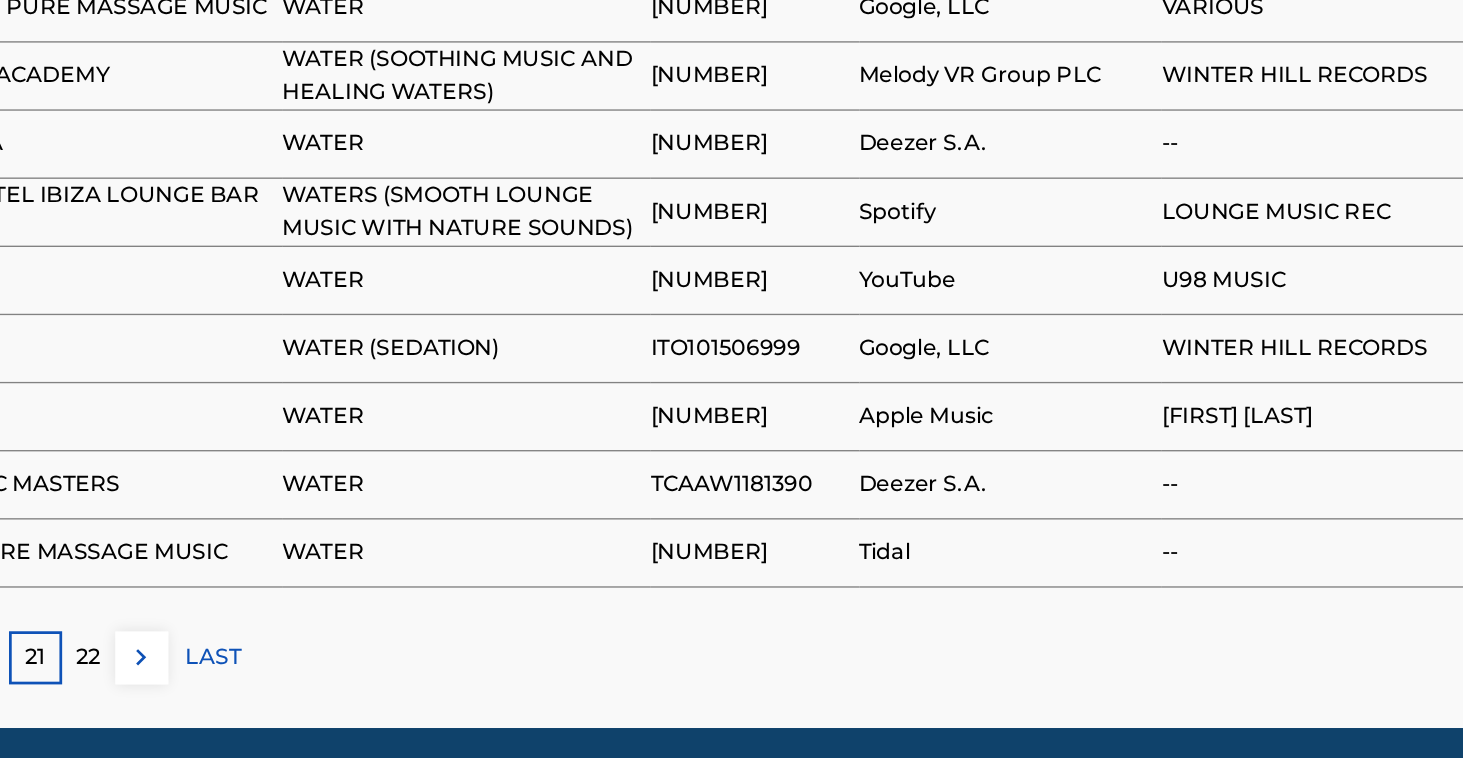 click on "22" at bounding box center (251, 684) 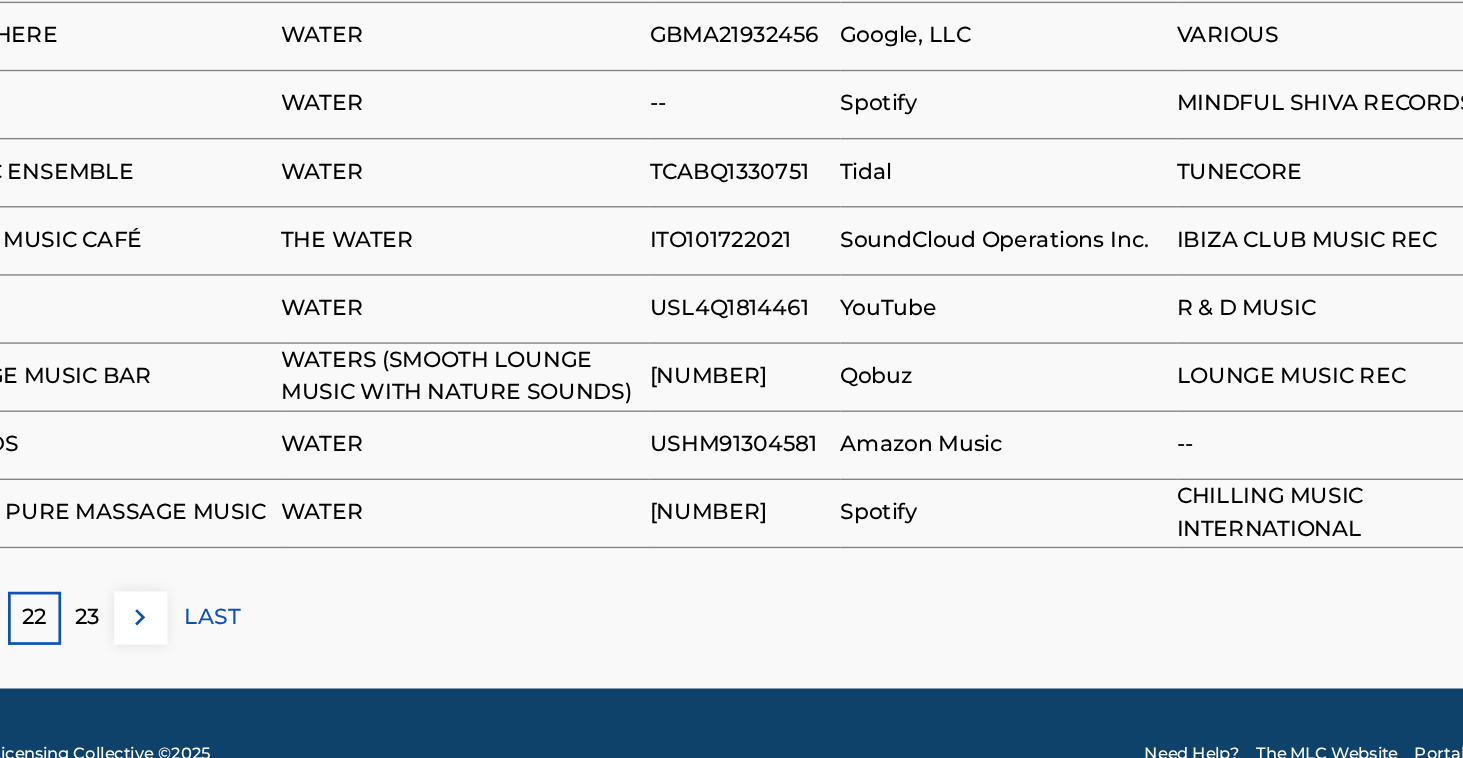 scroll, scrollTop: 1265, scrollLeft: 0, axis: vertical 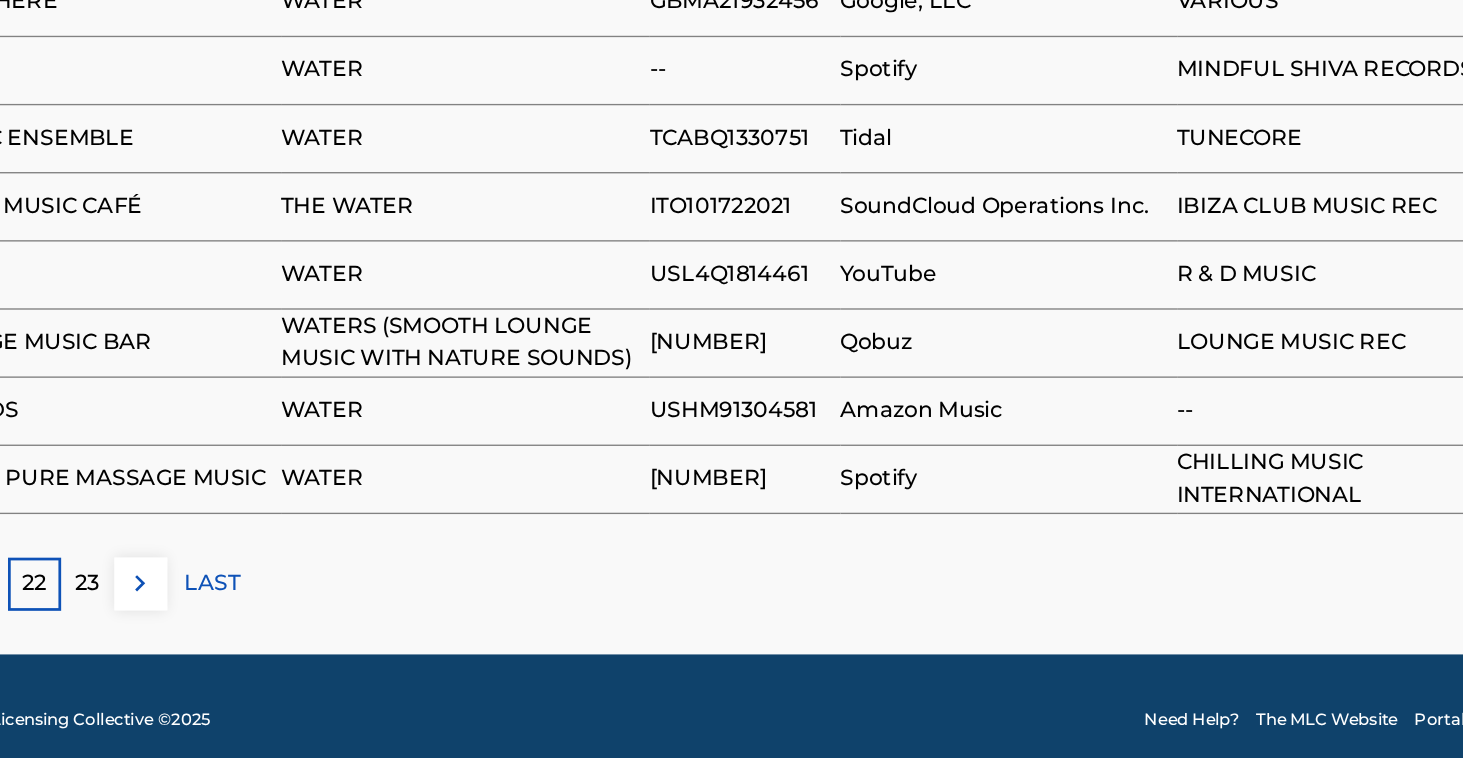 click on "23" at bounding box center [251, 630] 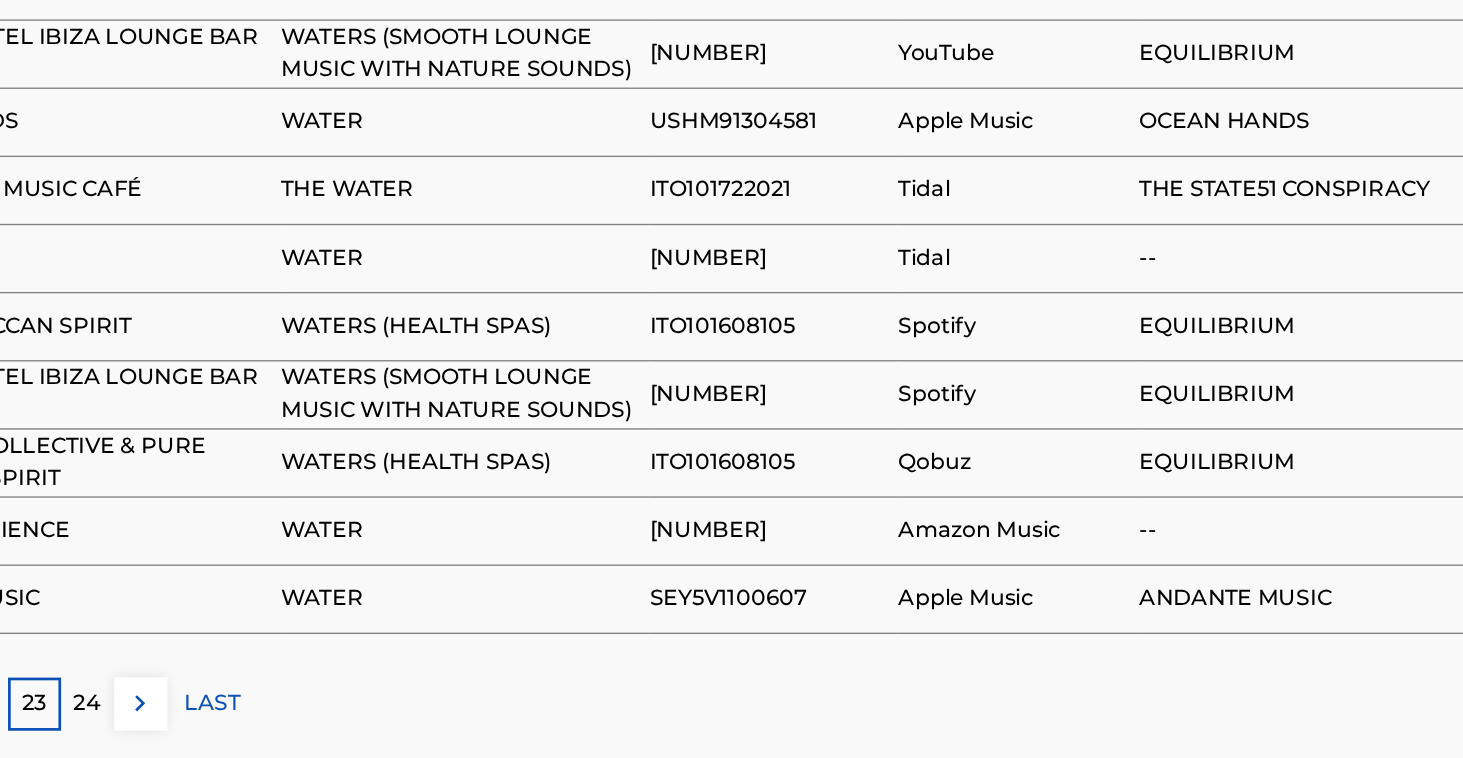 scroll, scrollTop: 1179, scrollLeft: 0, axis: vertical 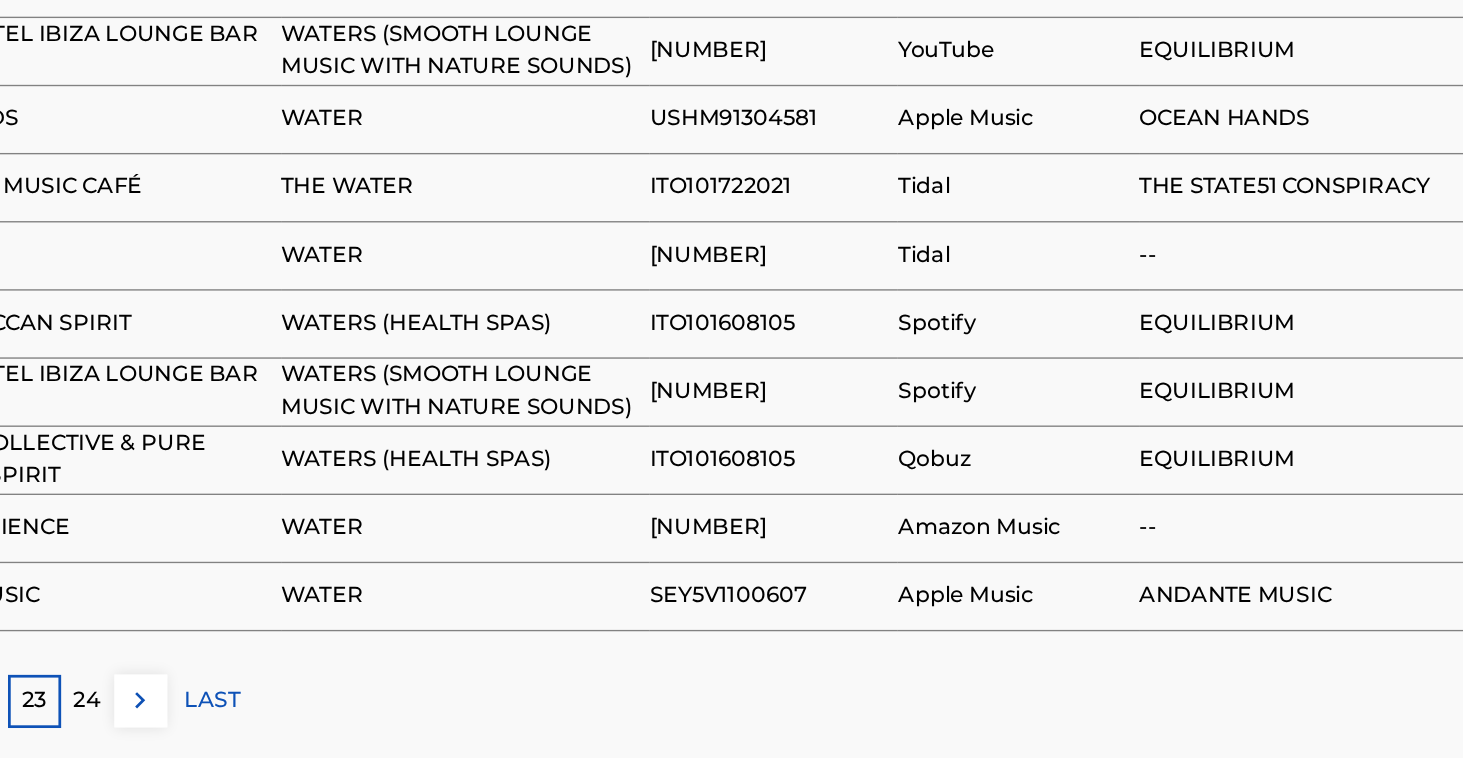click on "24" at bounding box center [251, 716] 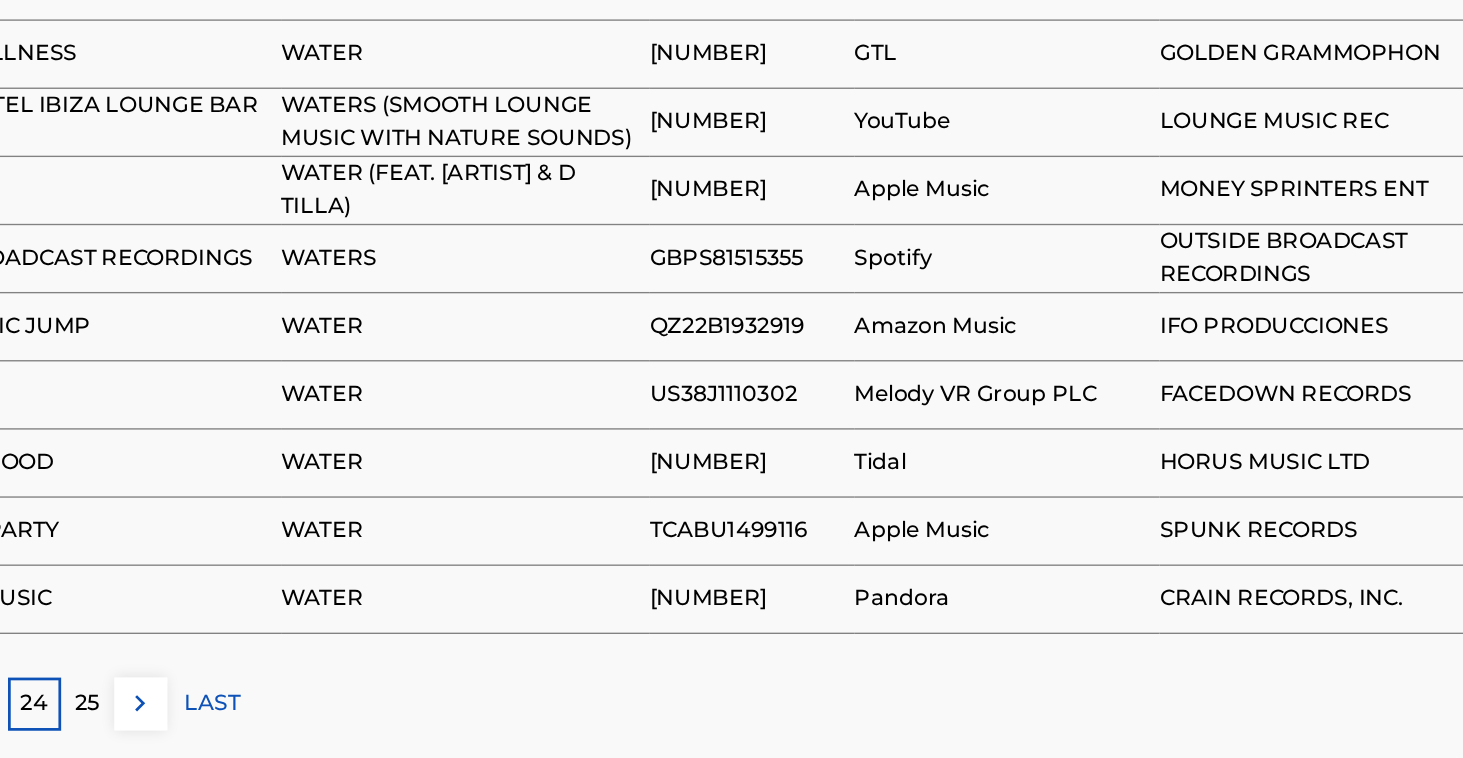 scroll, scrollTop: 1183, scrollLeft: 0, axis: vertical 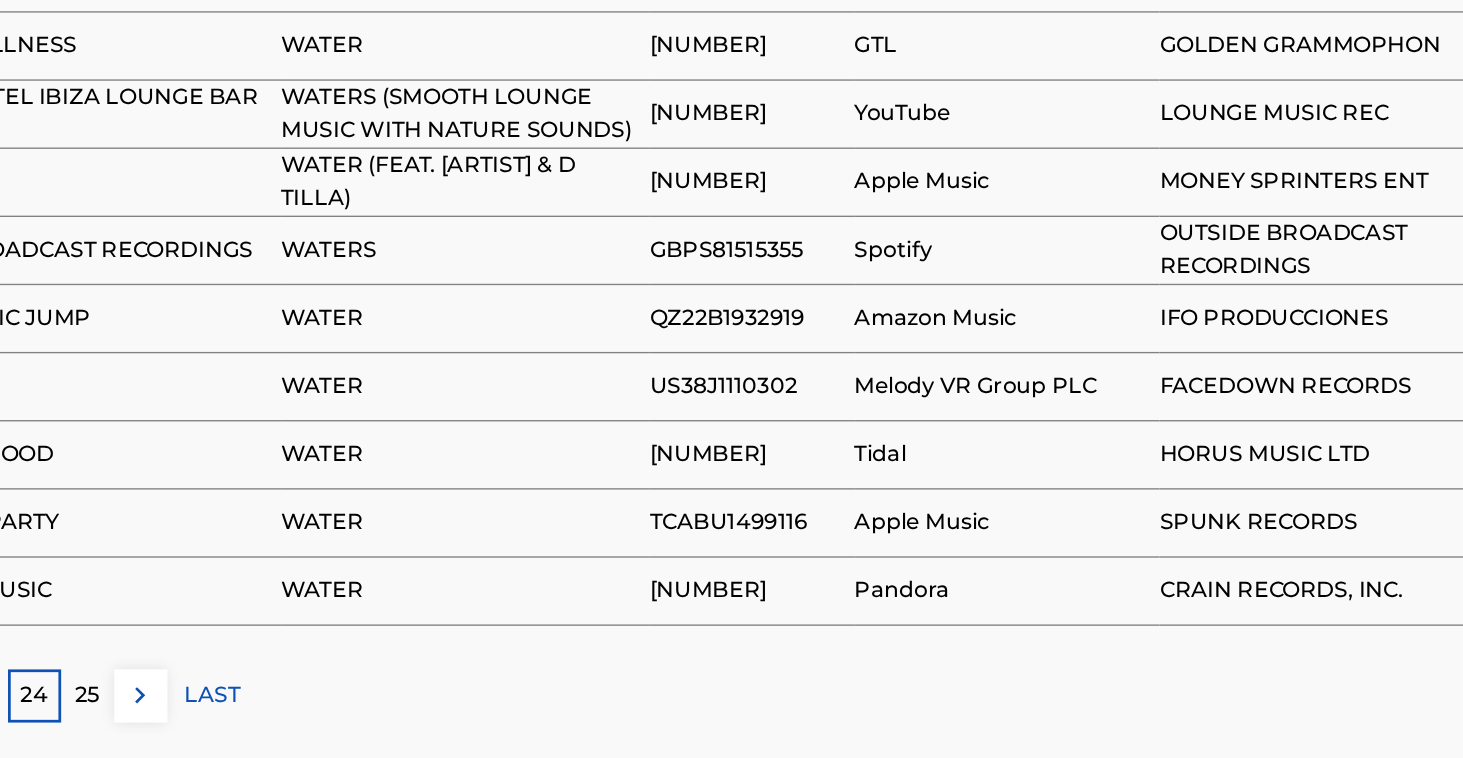 click on "25" at bounding box center [251, 712] 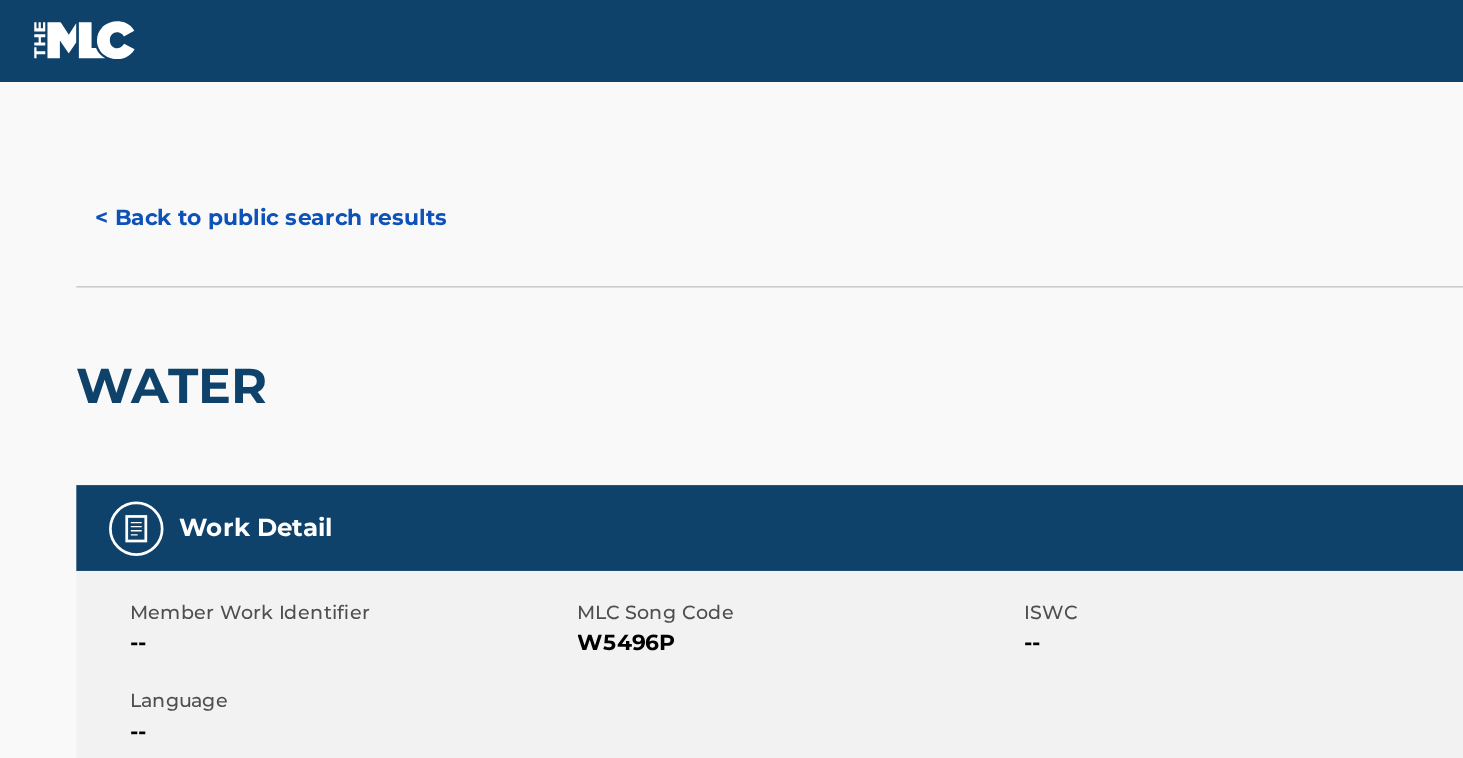 scroll, scrollTop: 0, scrollLeft: 0, axis: both 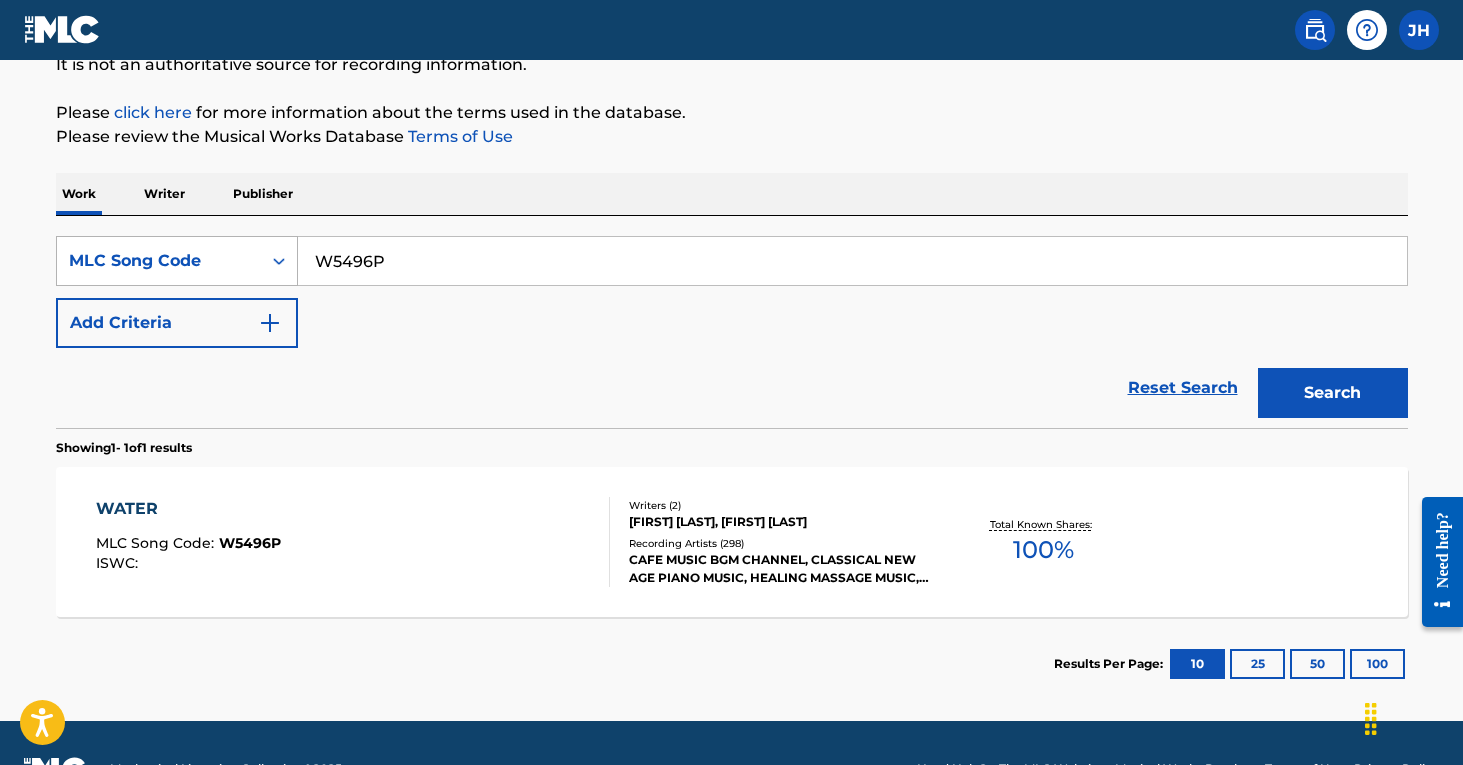 click 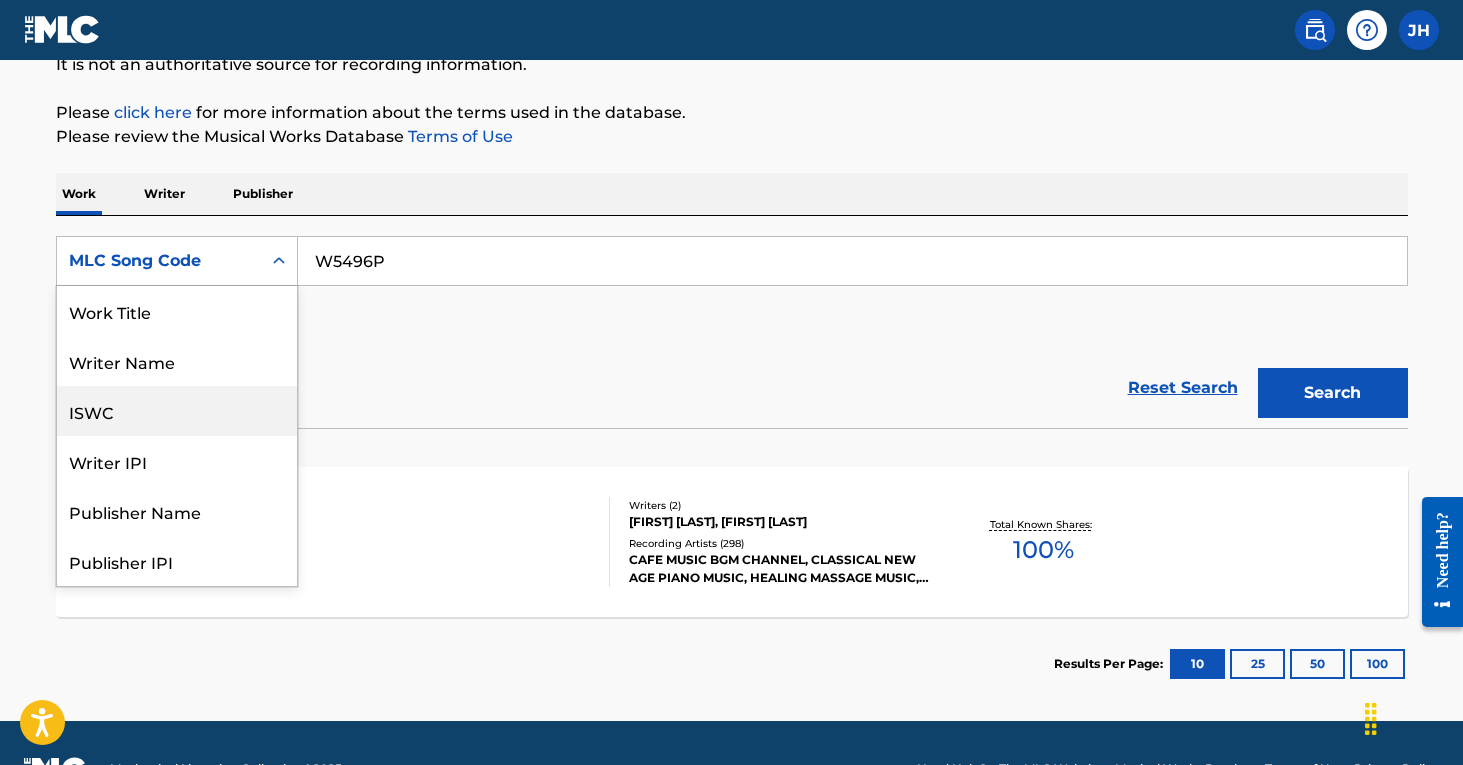 scroll, scrollTop: 0, scrollLeft: 0, axis: both 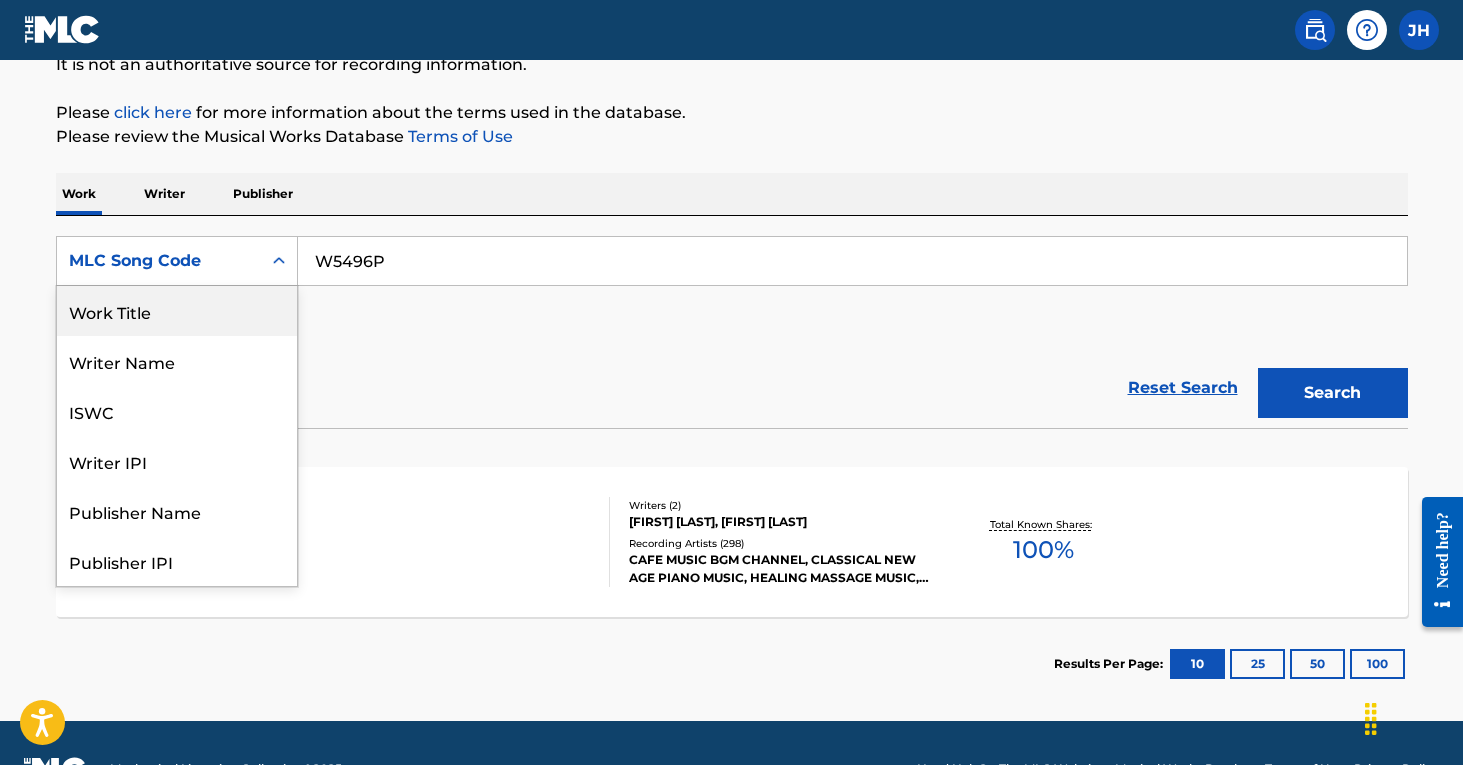 click on "Work Title" at bounding box center [177, 311] 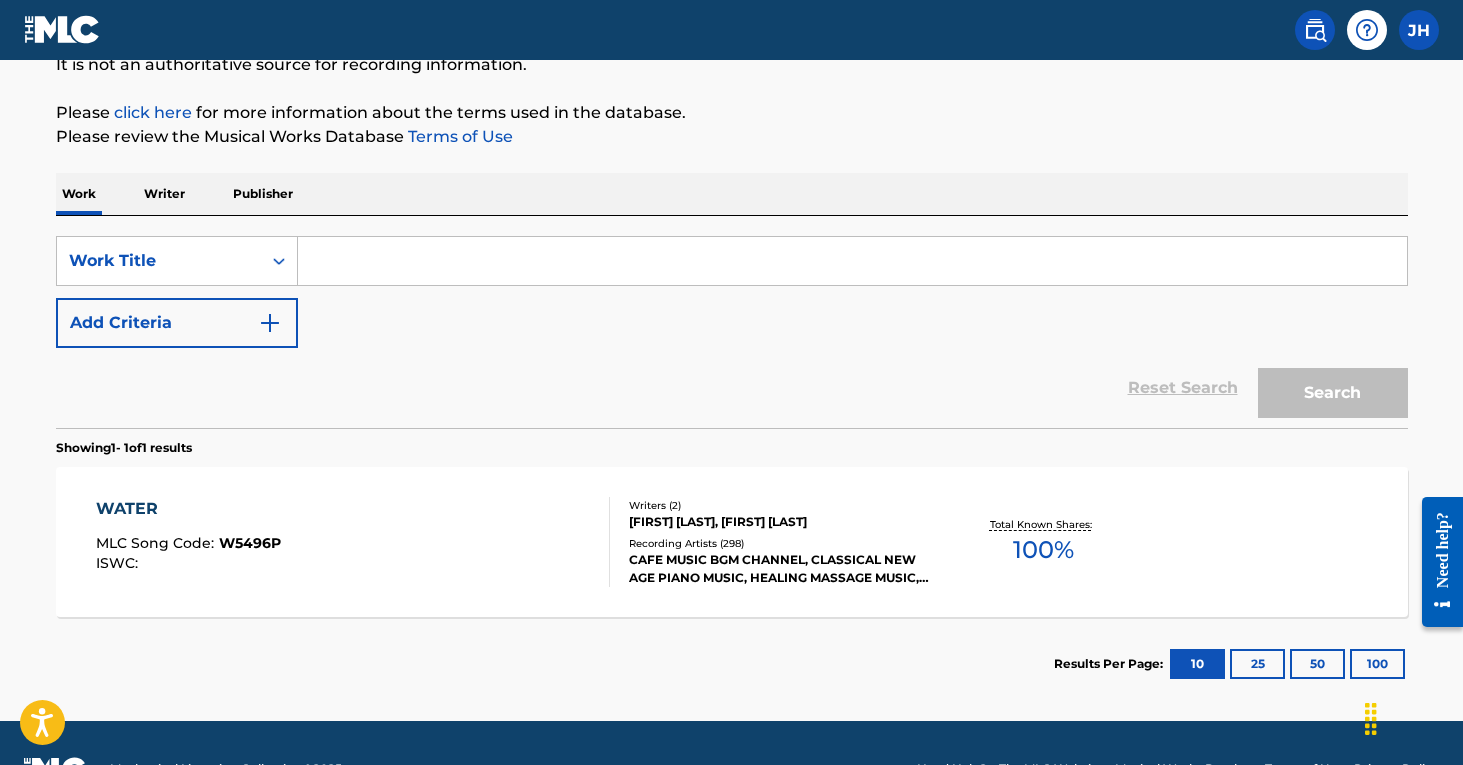click at bounding box center (852, 261) 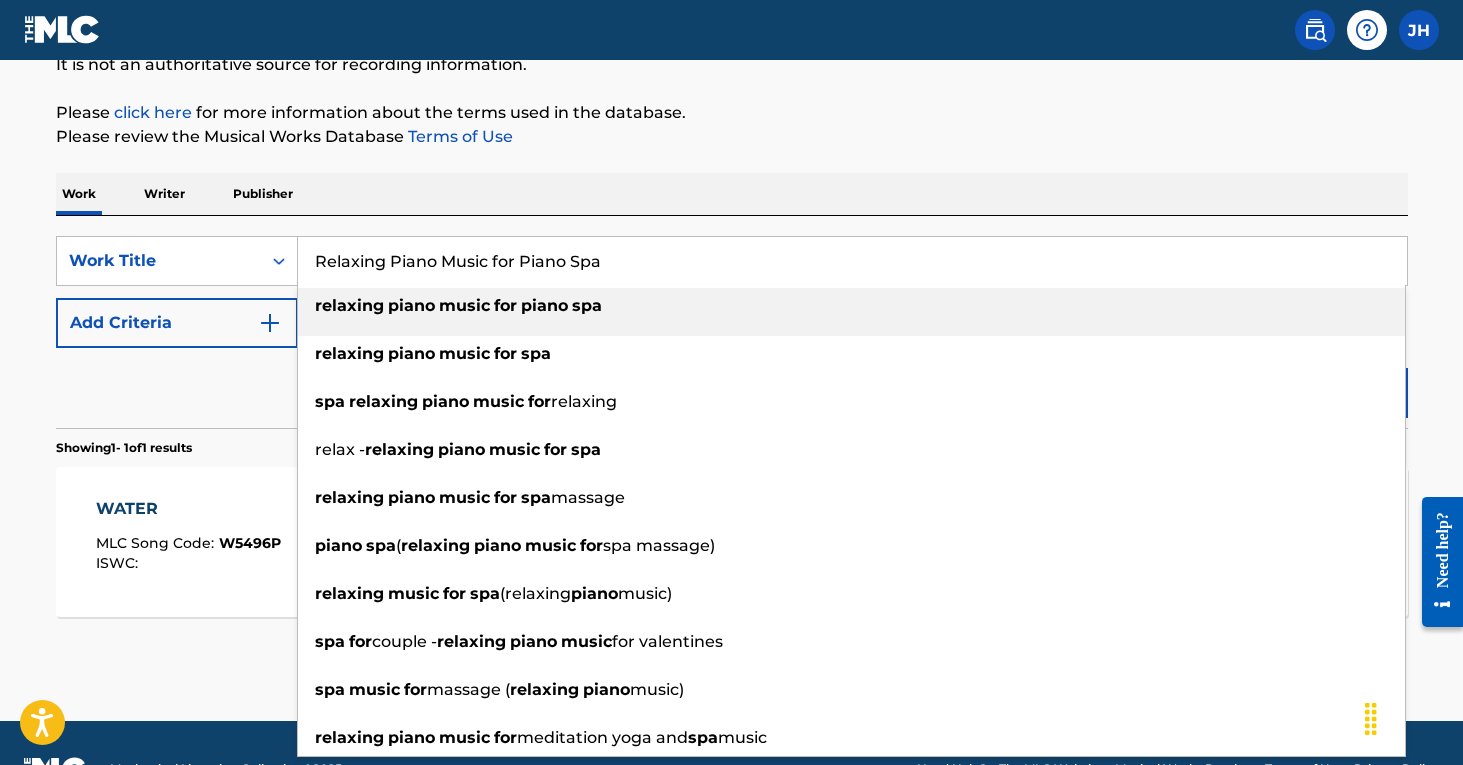 type on "relaxing piano music for piano spa" 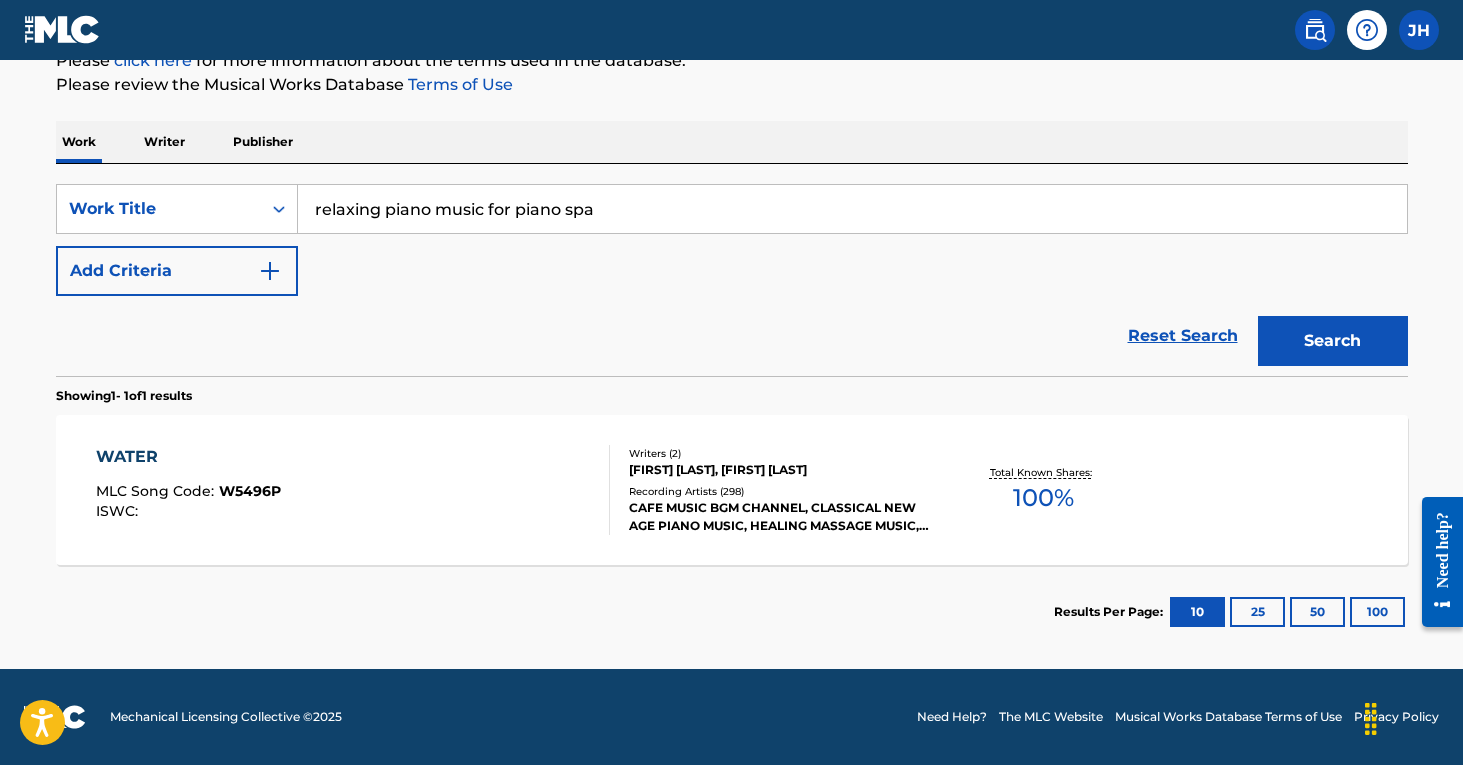 scroll, scrollTop: 261, scrollLeft: 0, axis: vertical 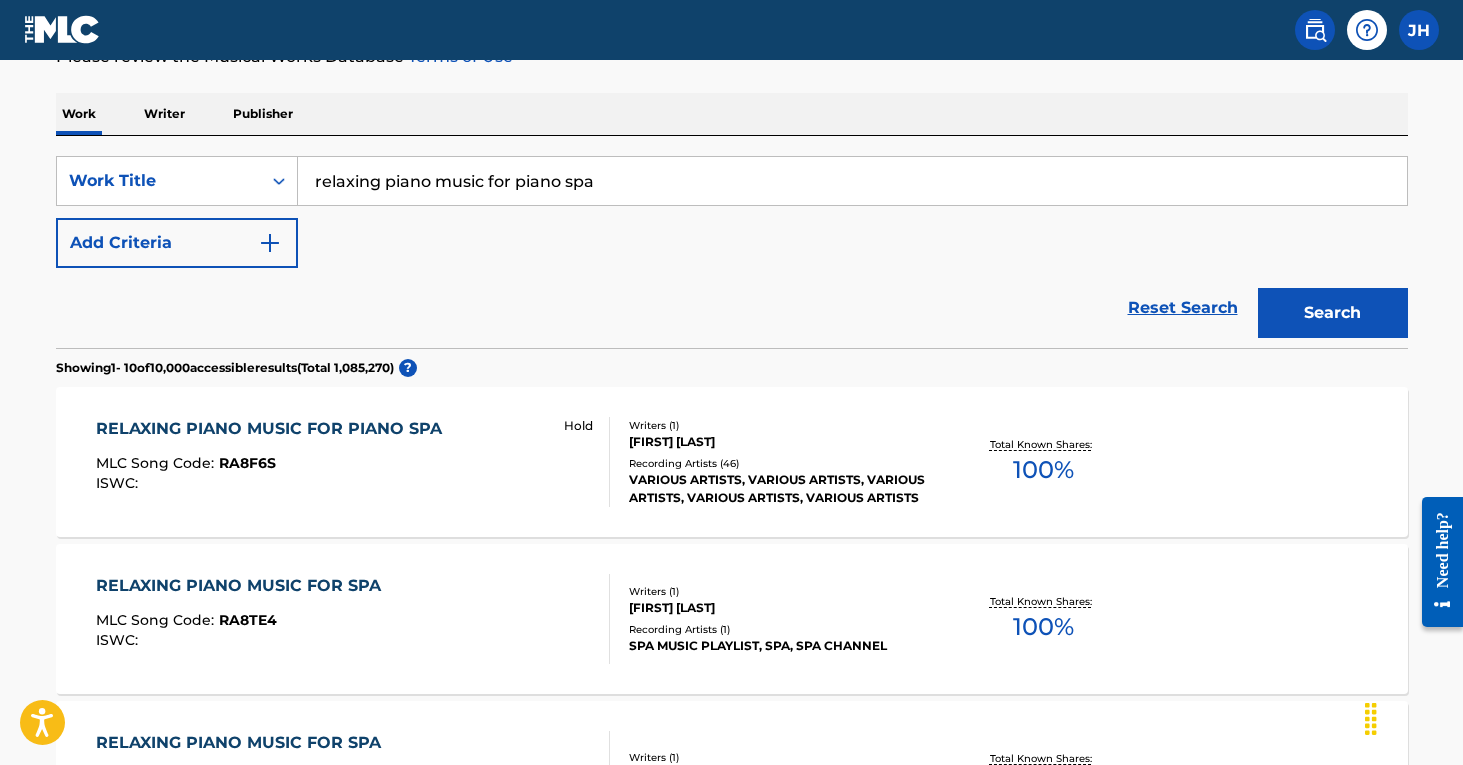click on "[FIRST] [LAST]" at bounding box center (780, 442) 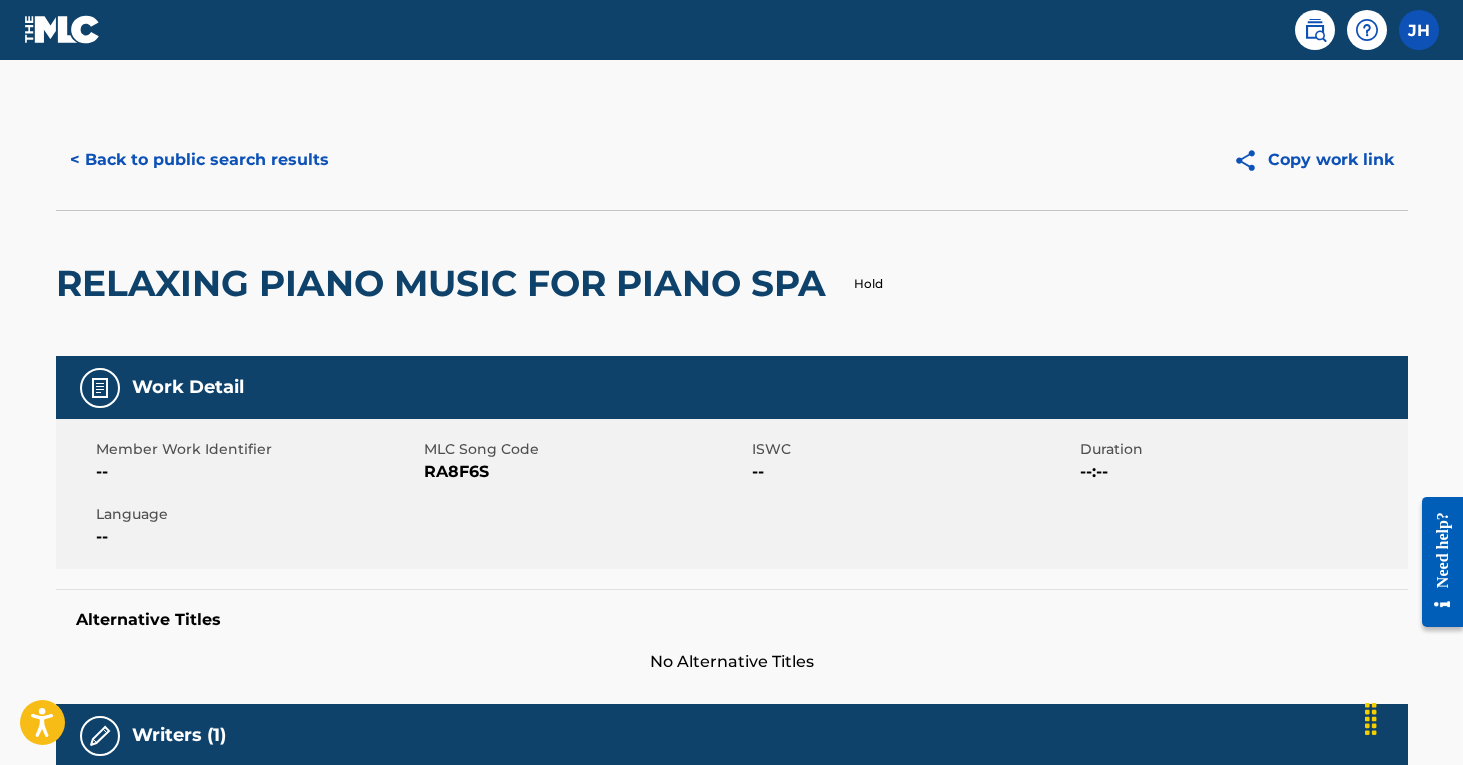 scroll, scrollTop: 0, scrollLeft: 0, axis: both 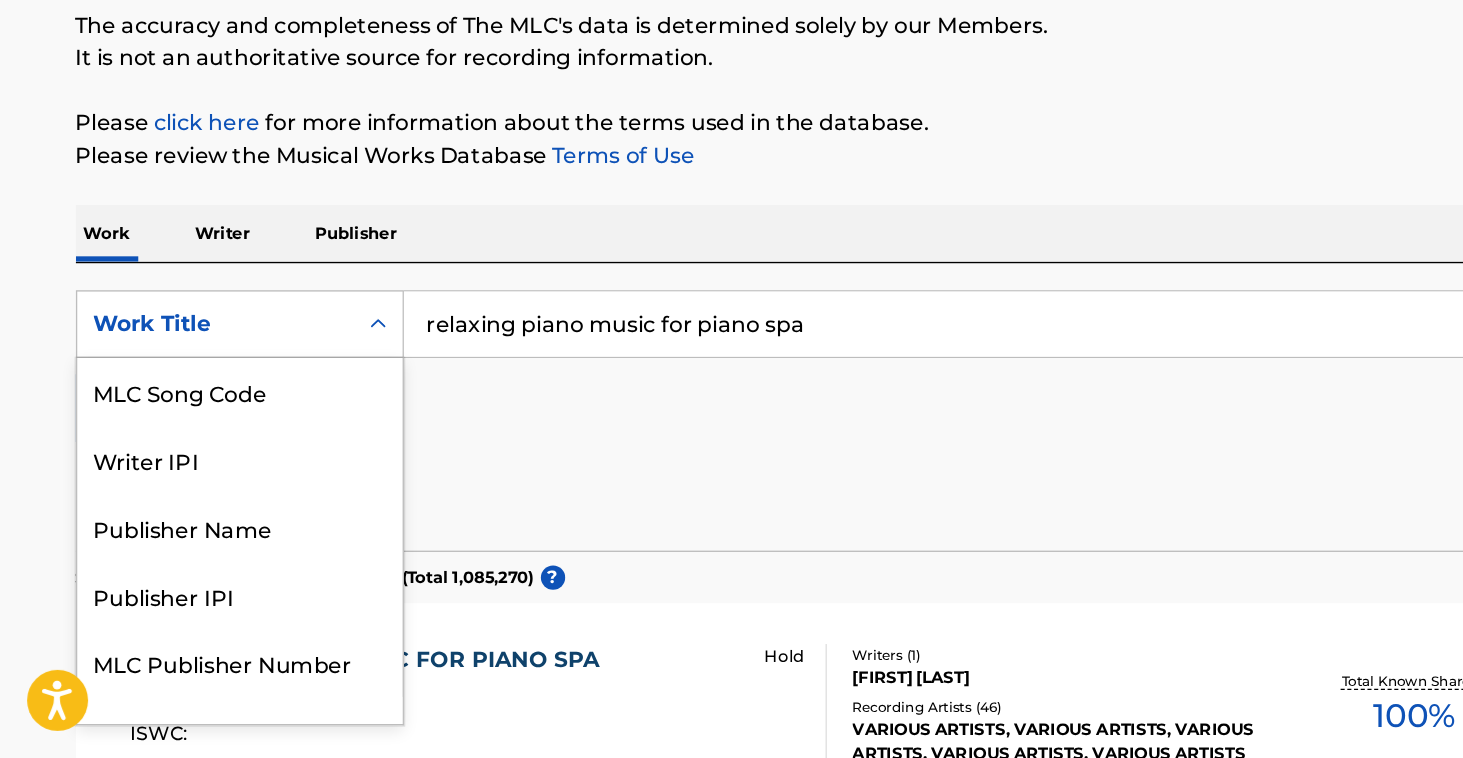 click on "Work Title selected, 8 of 8. 8 results available. Use Up and Down to choose options, press Enter to select the currently focused option, press Escape to exit the menu, press Tab to select the option and exit the menu. Work Title Writer Name ISWC MLC Song Code Writer IPI Publisher Name Publisher IPI MLC Publisher Number Work Title" at bounding box center (177, 438) 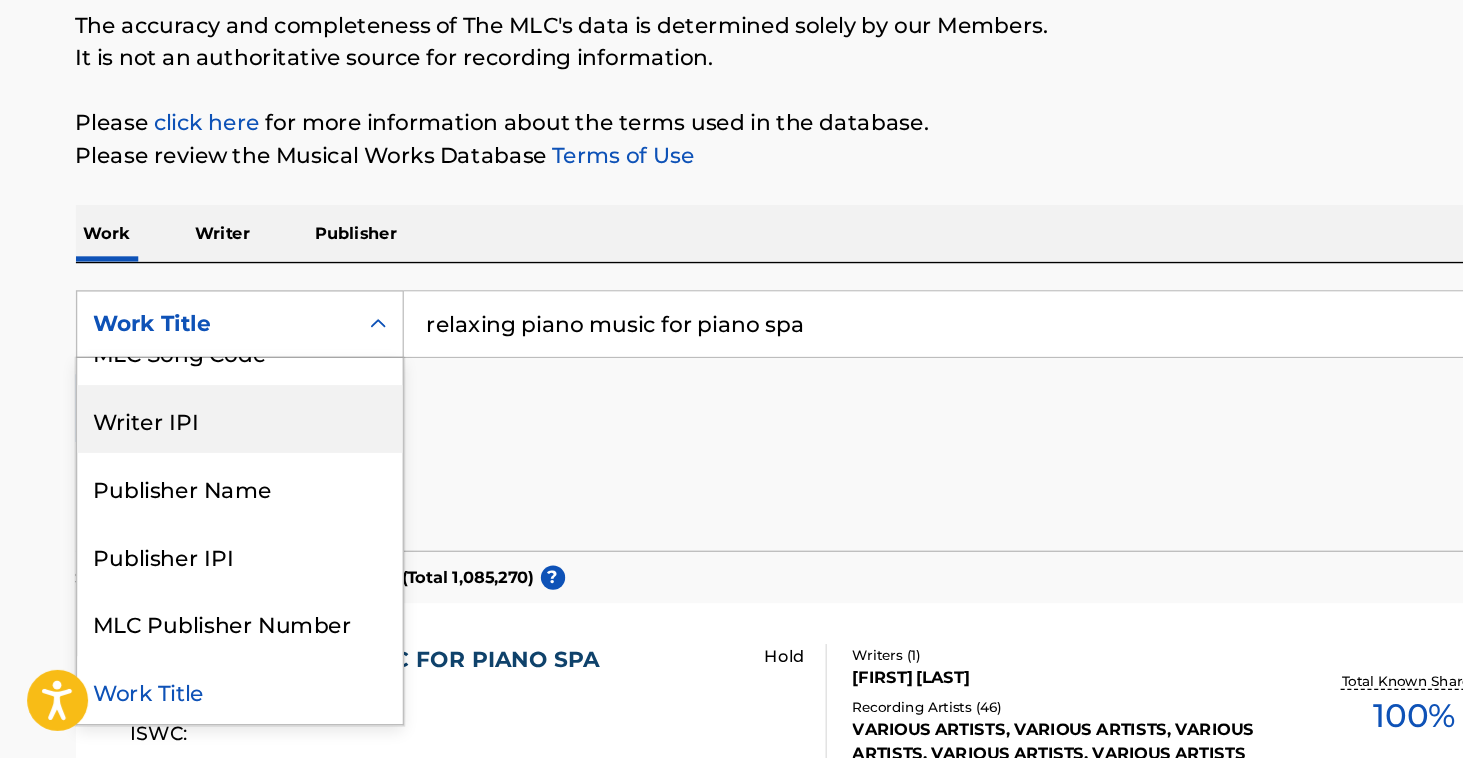 scroll, scrollTop: 0, scrollLeft: 0, axis: both 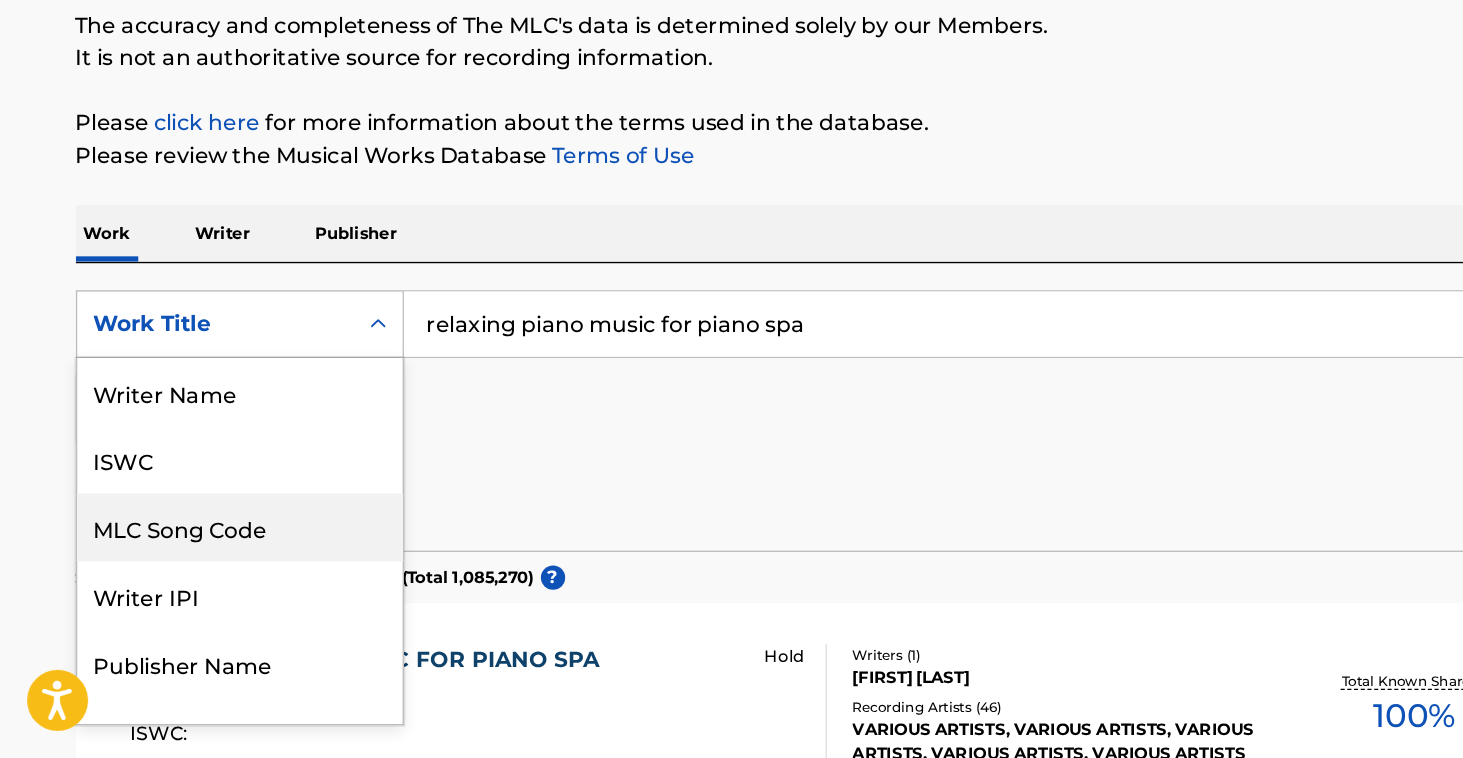 click on "MLC Song Code" at bounding box center (177, 588) 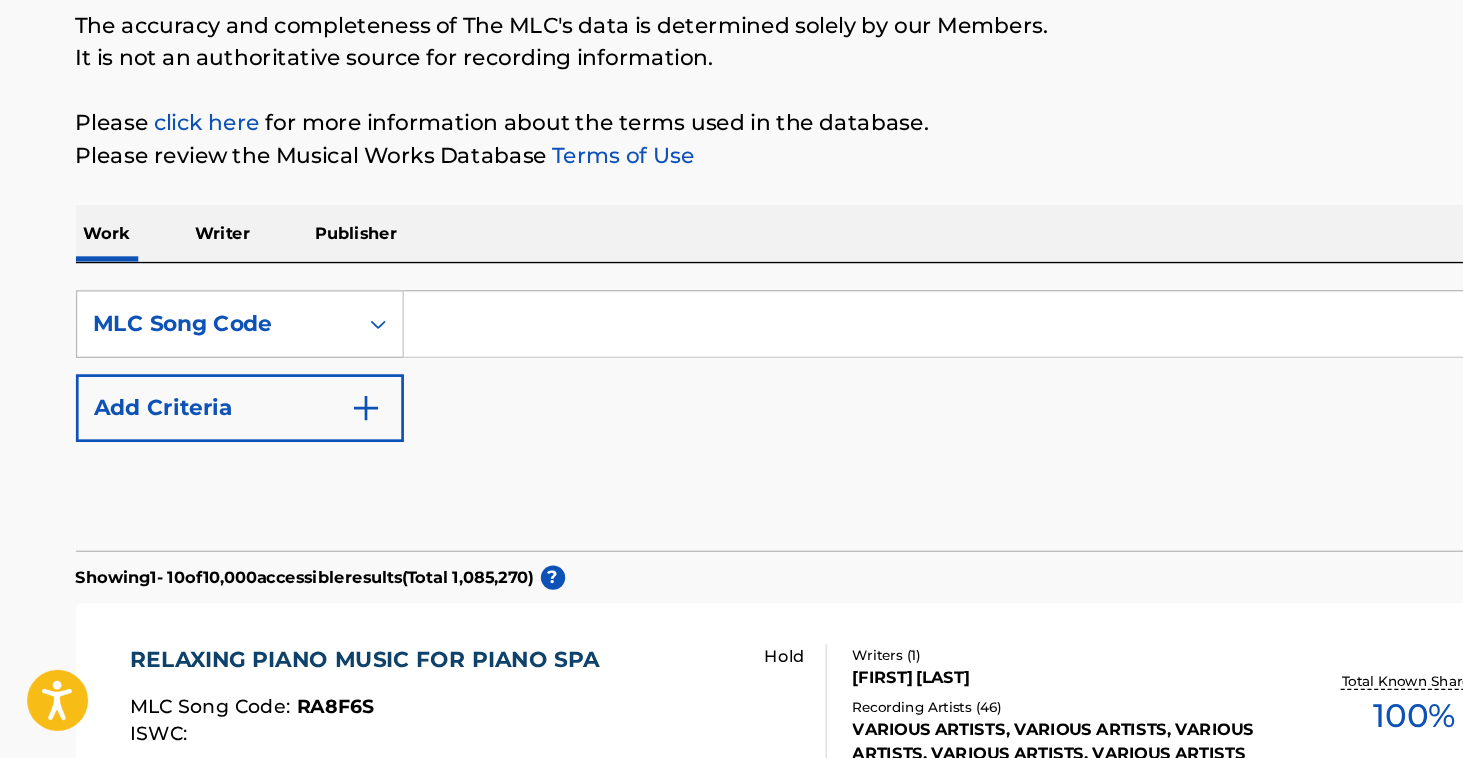 click at bounding box center (852, 438) 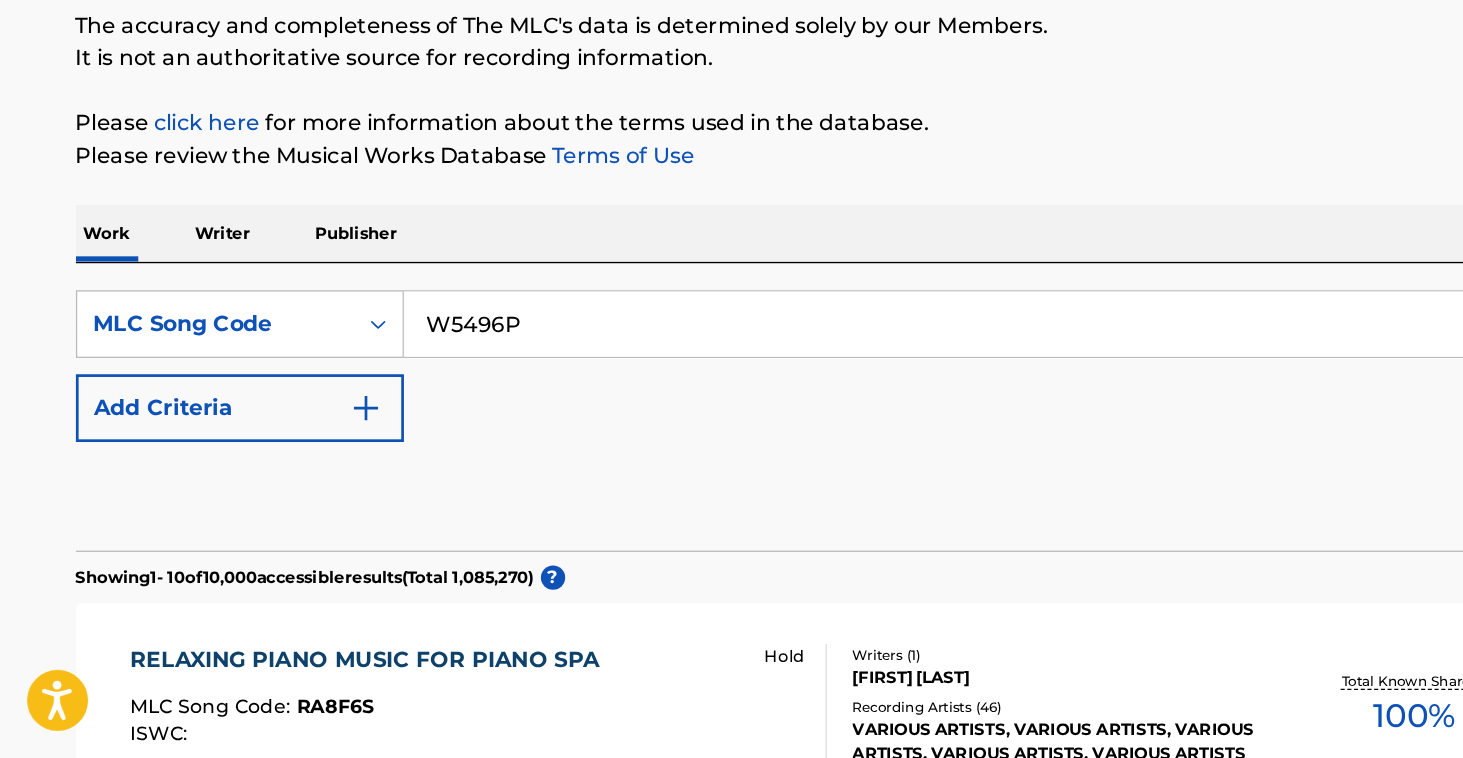 type on "W5496P" 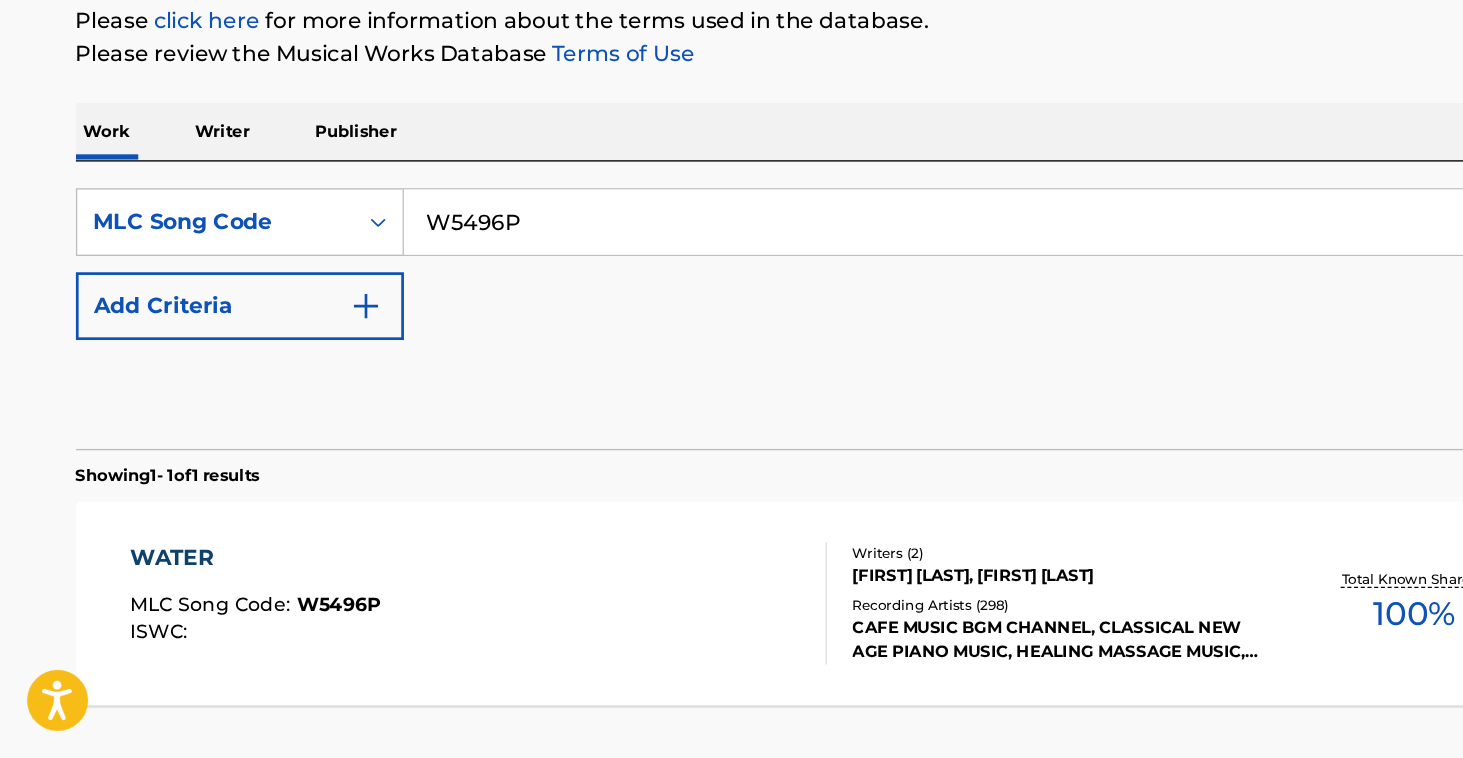 scroll, scrollTop: 110, scrollLeft: 0, axis: vertical 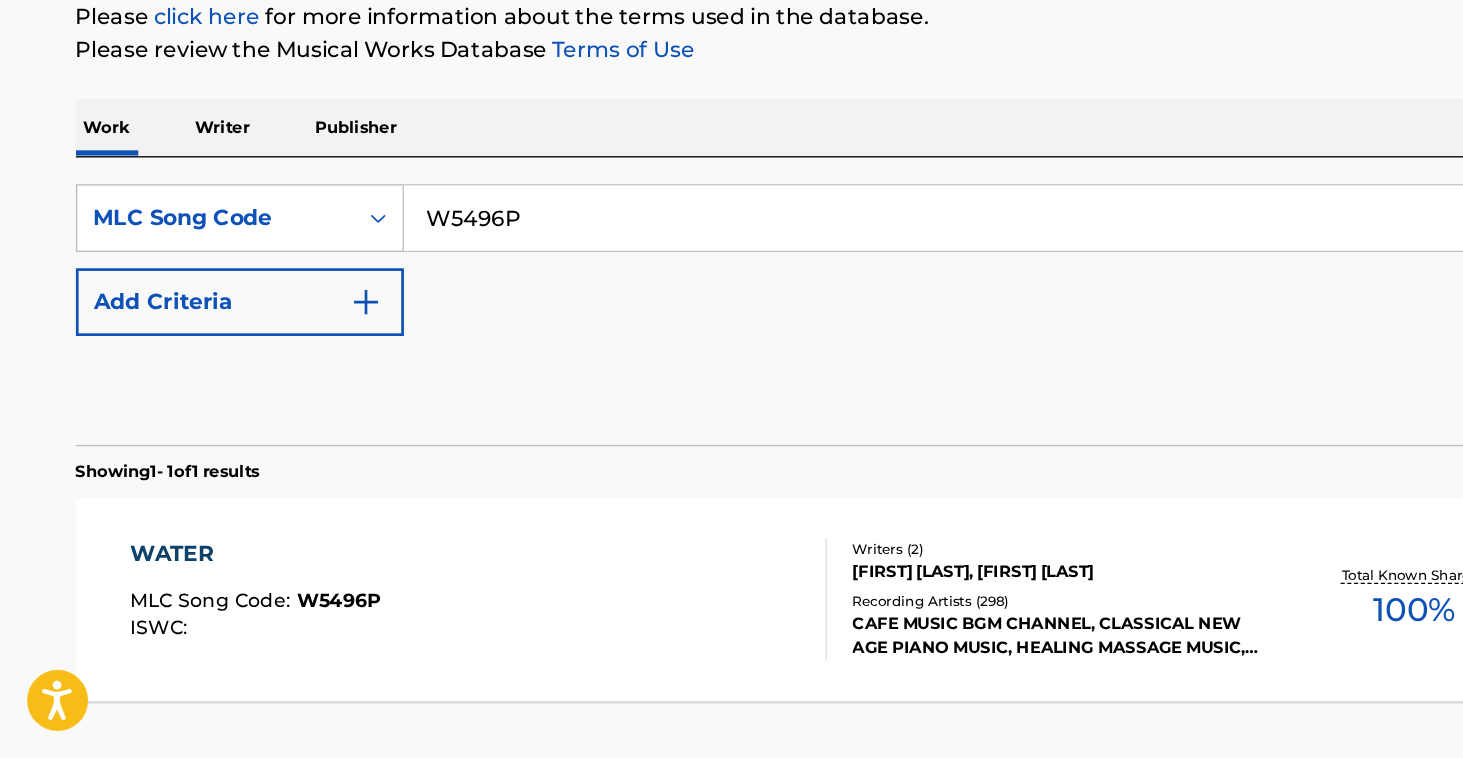 click on "WATER MLC Song Code : W5496P ISWC : Writers ( 2 ) MICHAEL GEORGE SILVERMAN, ROBERT JOHN SILVERMAN Recording Artists ( 298 ) CAFE MUSIC BGM CHANNEL, CLASSICAL NEW AGE PIANO MUSIC, HEALING MASSAGE MUSIC, POPULAR MASSAGE MUSIC, RELAXATION AND NATURE Total Known Shares: 100 %" at bounding box center [732, 641] 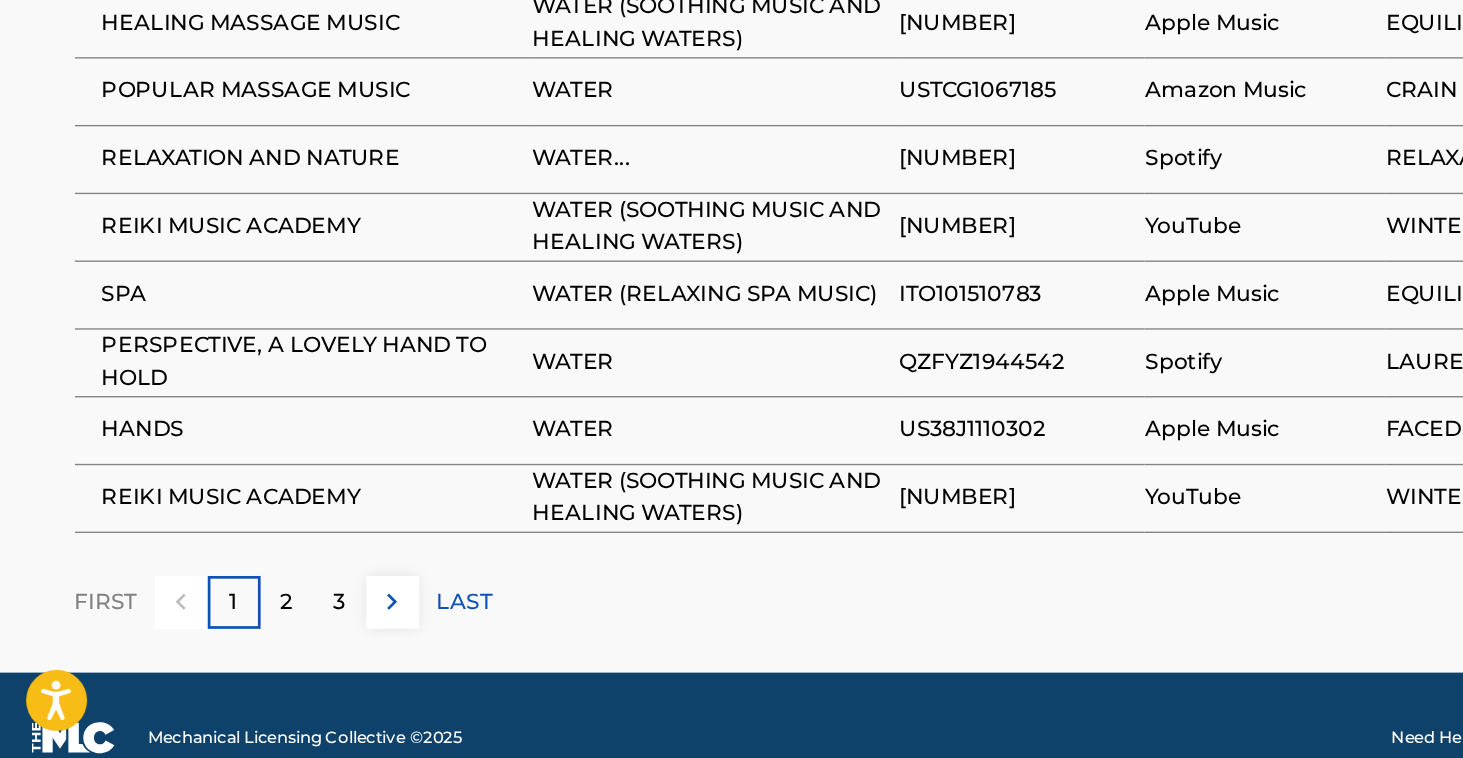 click on "2" at bounding box center (212, 643) 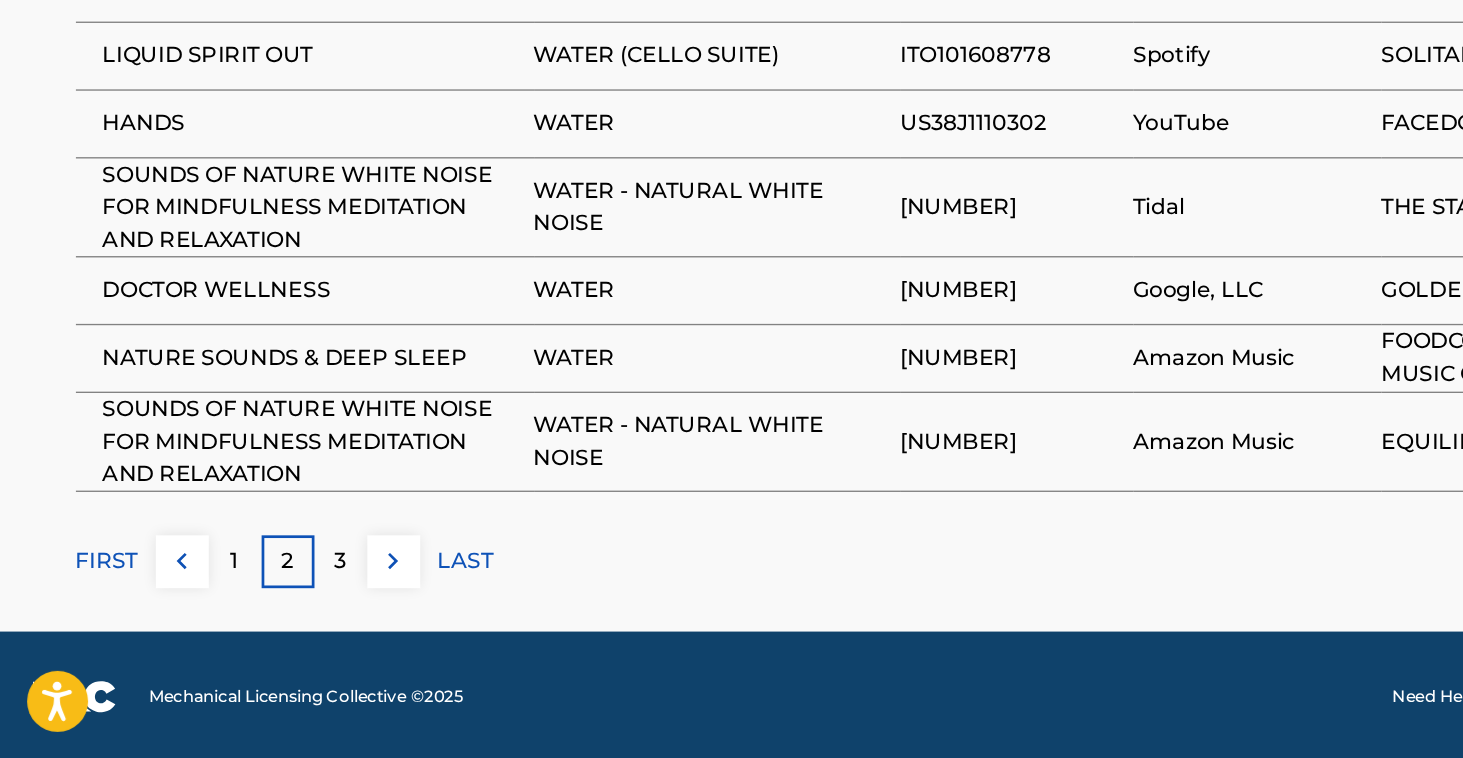click on "3" at bounding box center (251, 612) 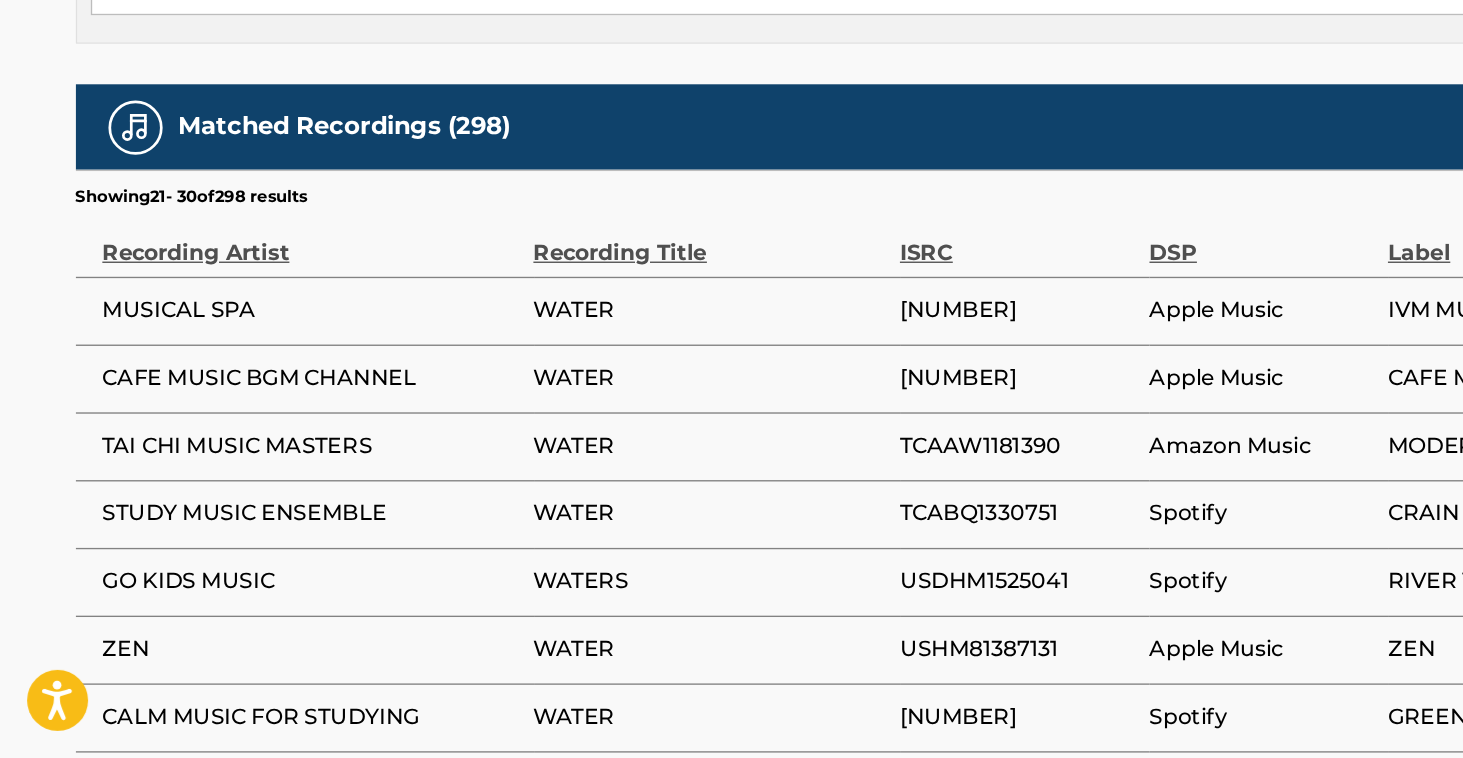 scroll, scrollTop: 946, scrollLeft: 0, axis: vertical 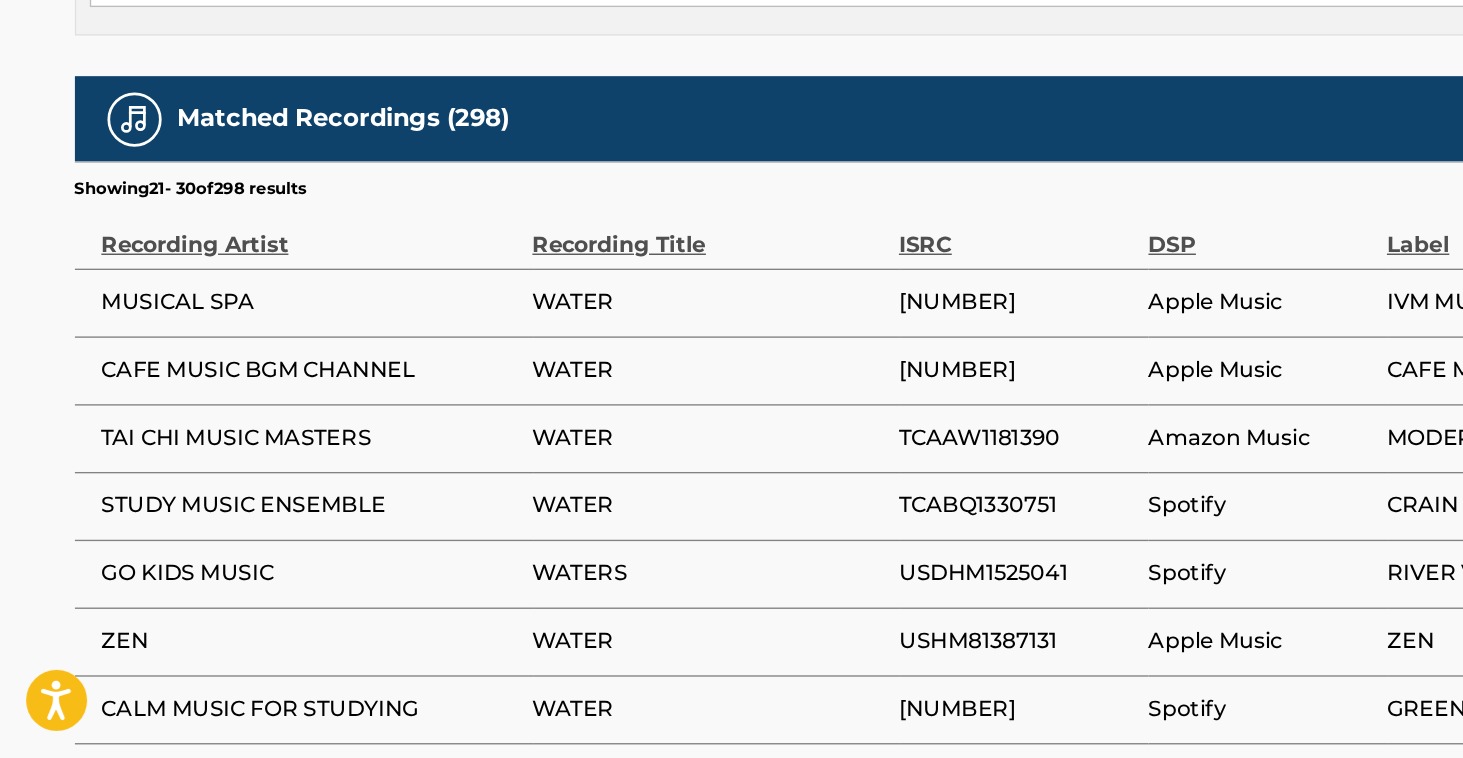 click on "STUDY MUSIC ENSEMBLE" at bounding box center [230, 572] 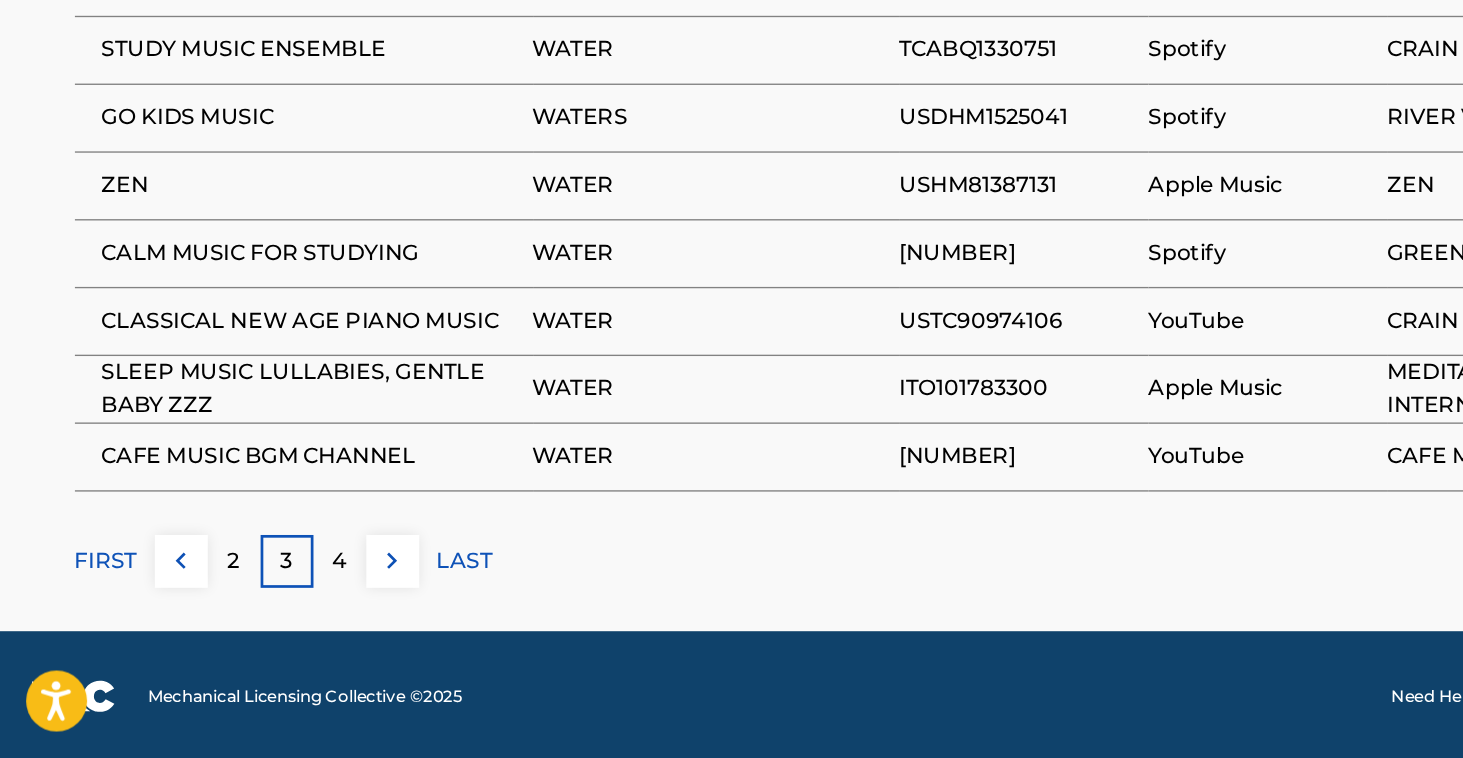 click on "FIRST" at bounding box center [79, 612] 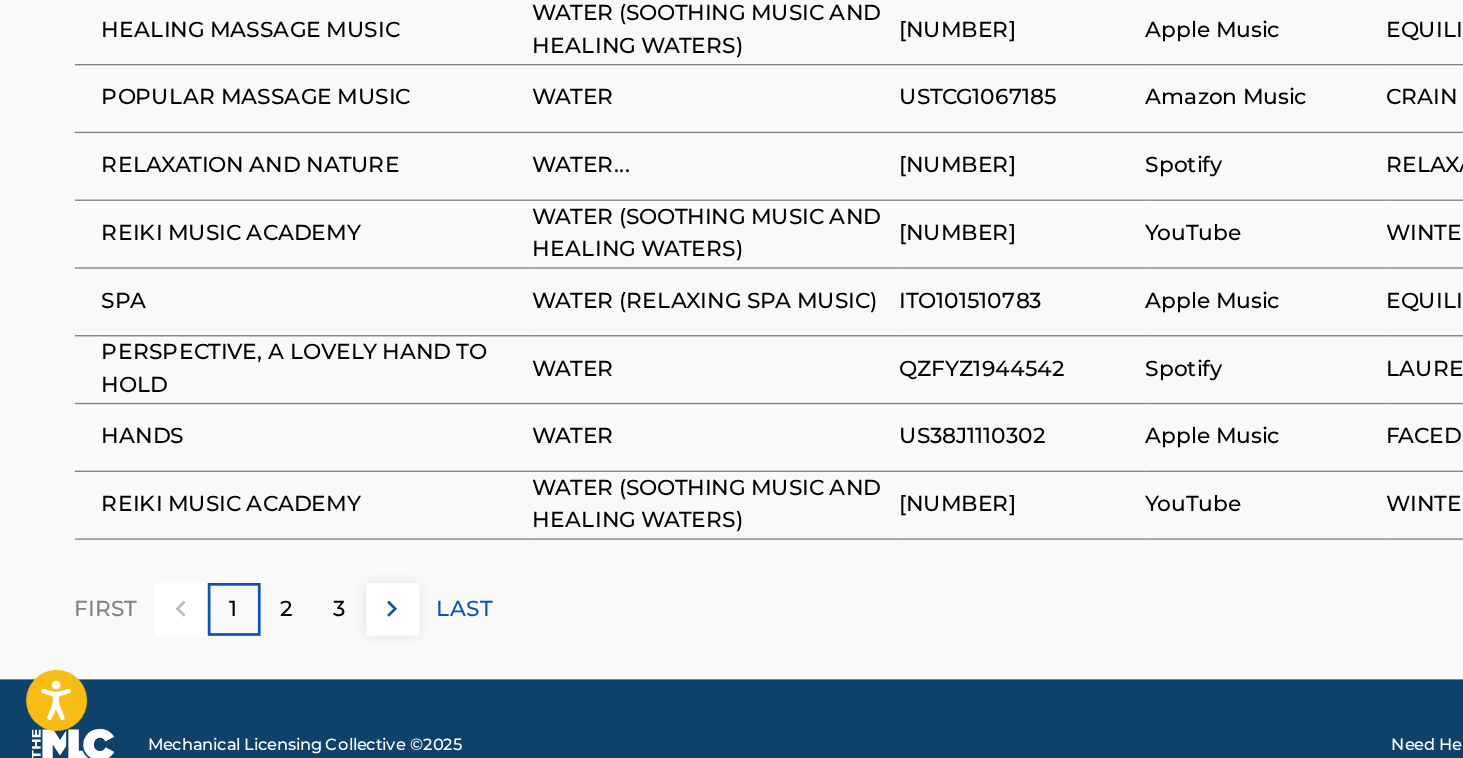 scroll, scrollTop: 1269, scrollLeft: 0, axis: vertical 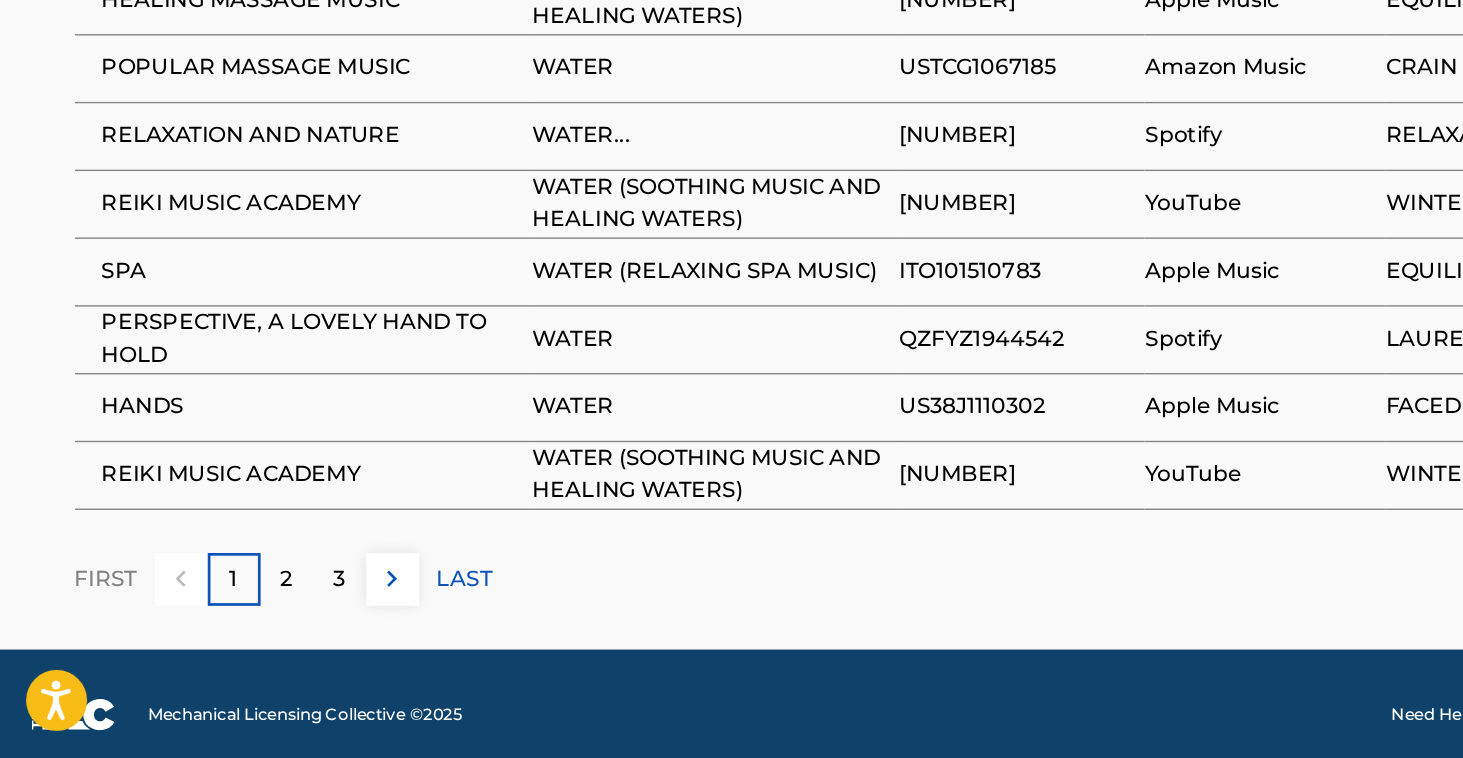 click on "2" at bounding box center (212, 626) 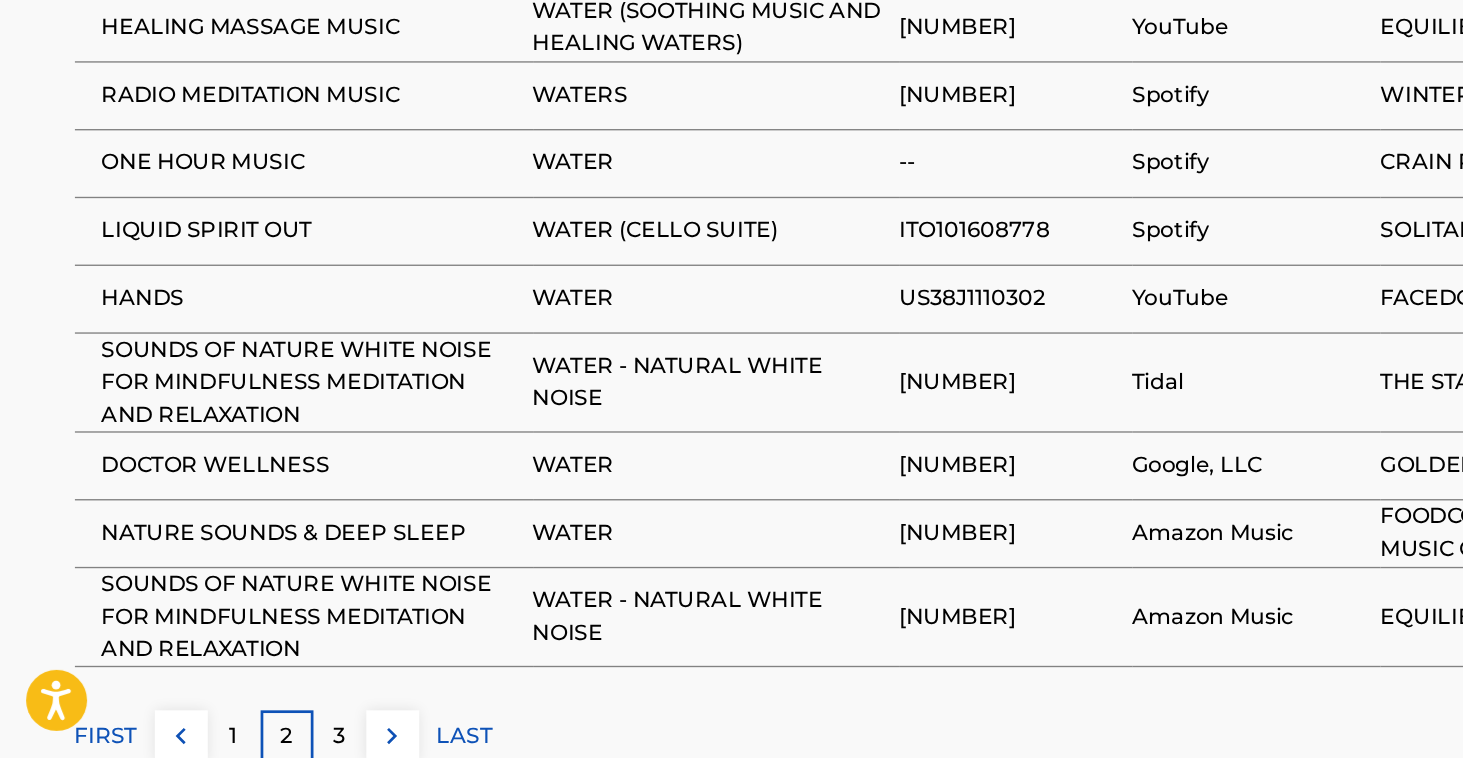 scroll, scrollTop: 1245, scrollLeft: 0, axis: vertical 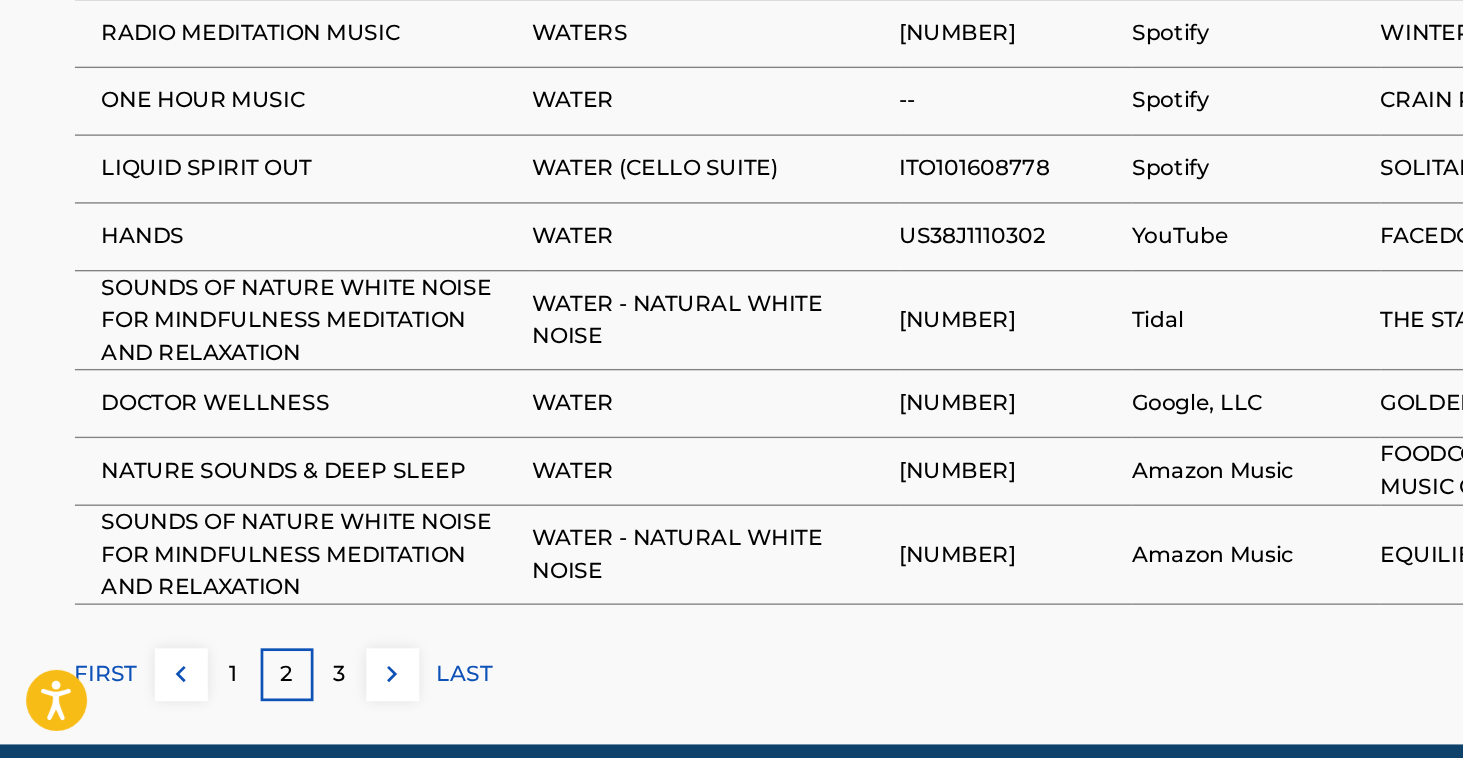 click on "3" at bounding box center [251, 696] 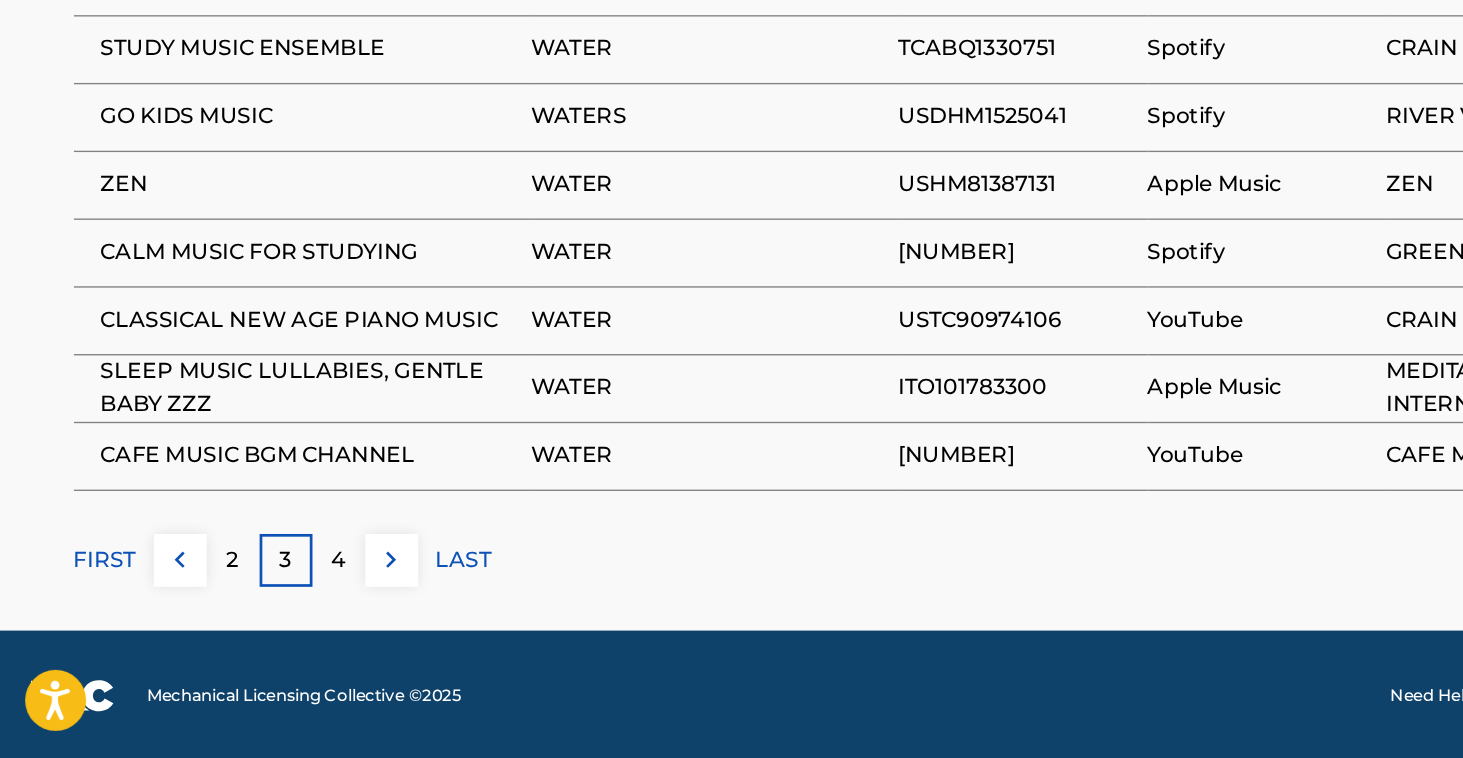 scroll, scrollTop: 1283, scrollLeft: 0, axis: vertical 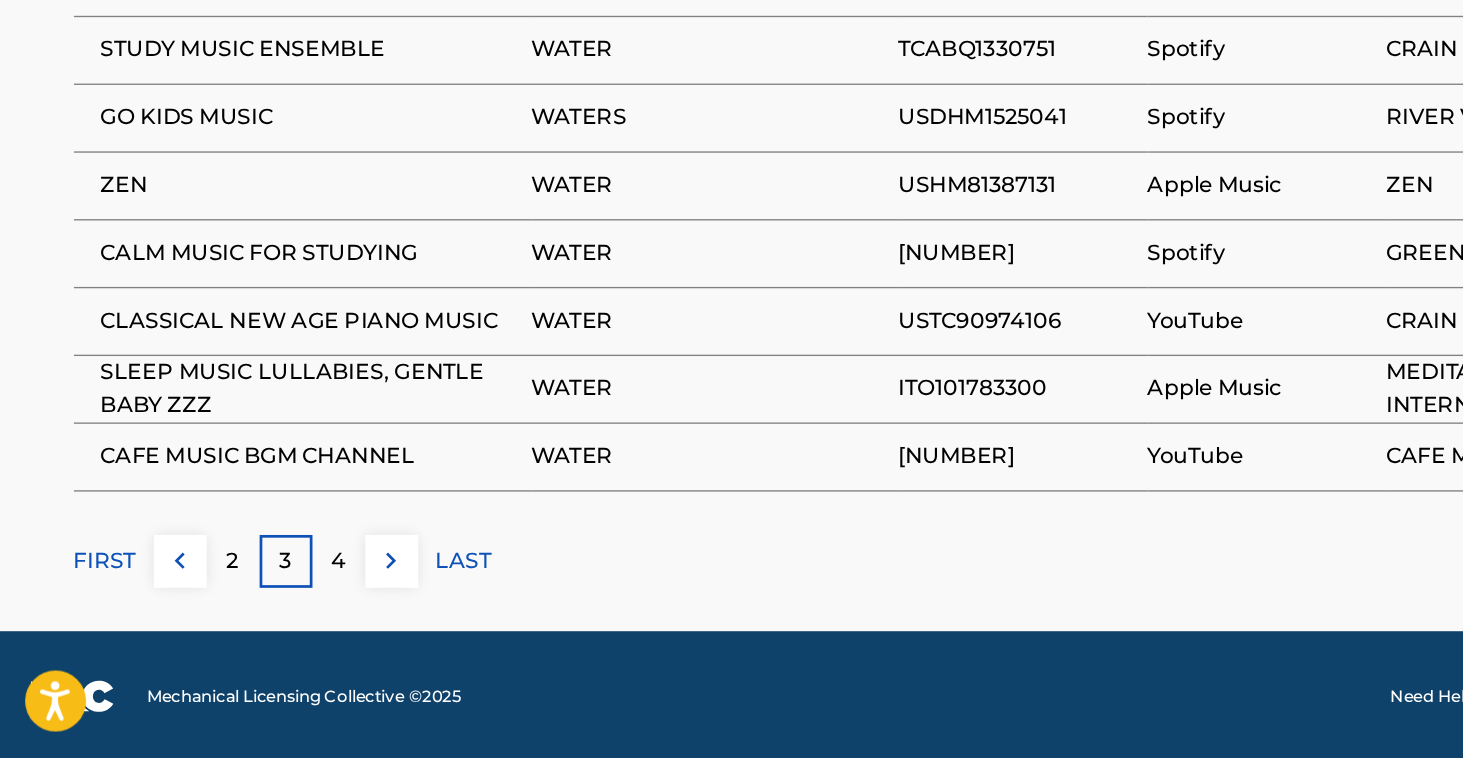 click on "FIRST" at bounding box center (79, 612) 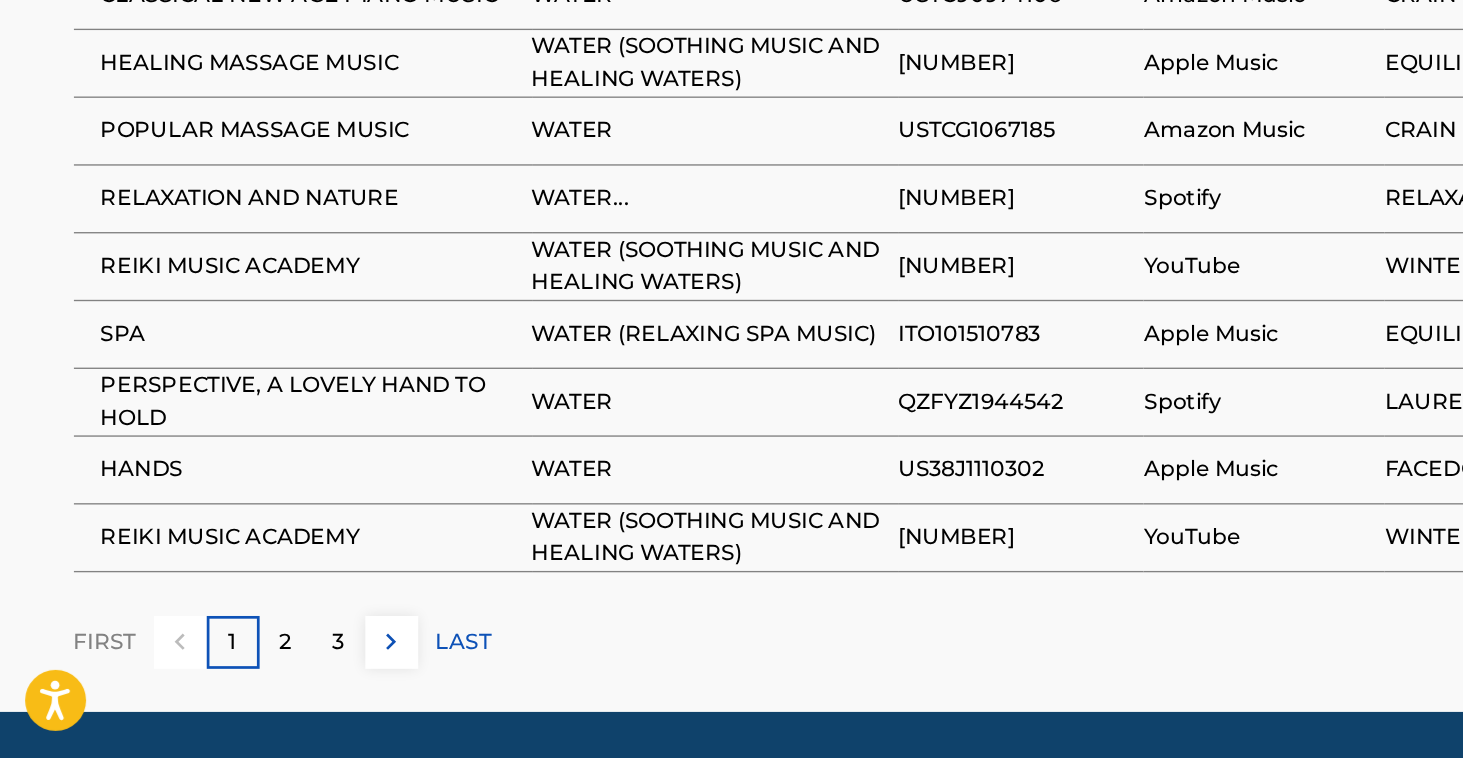 click on "2" at bounding box center (212, 672) 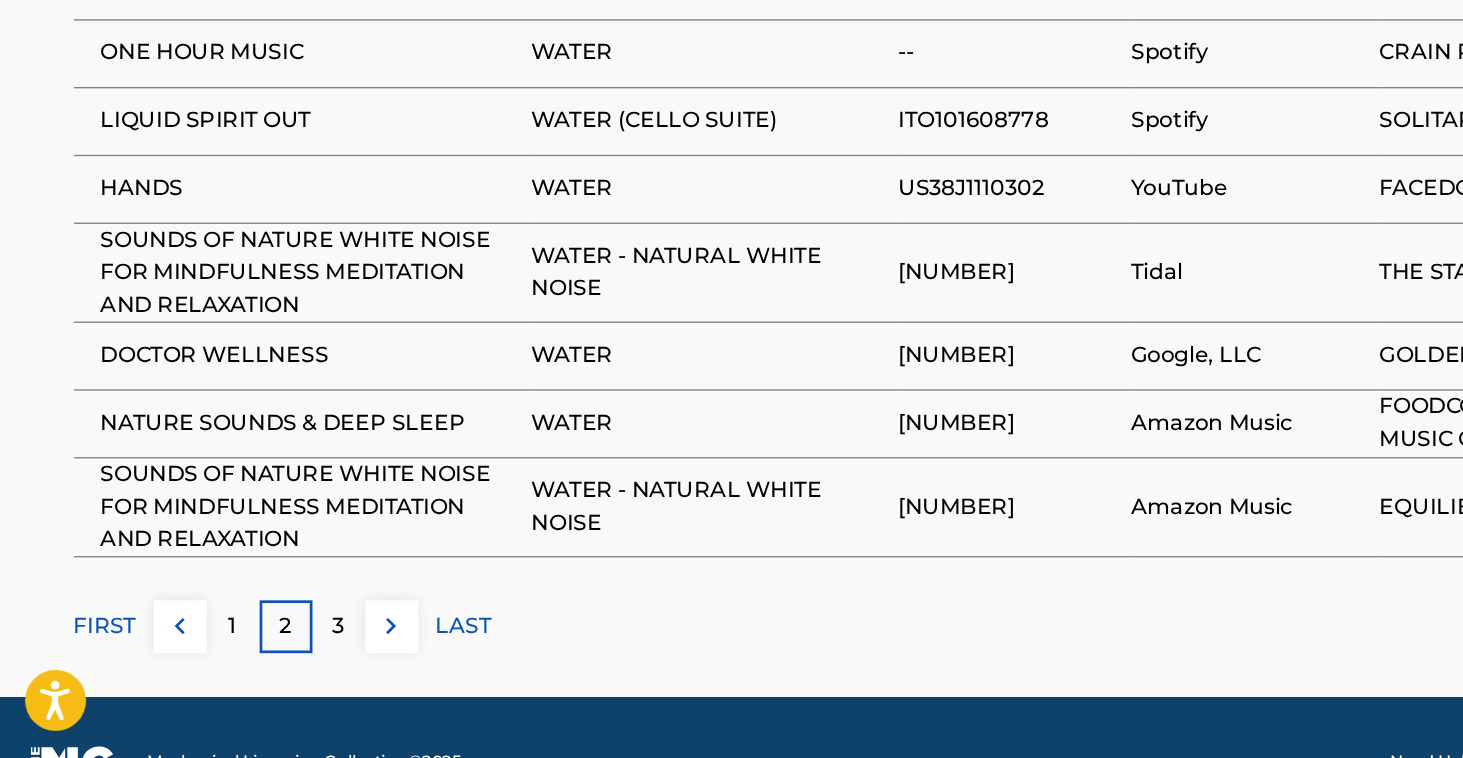 click on "3" at bounding box center [251, 661] 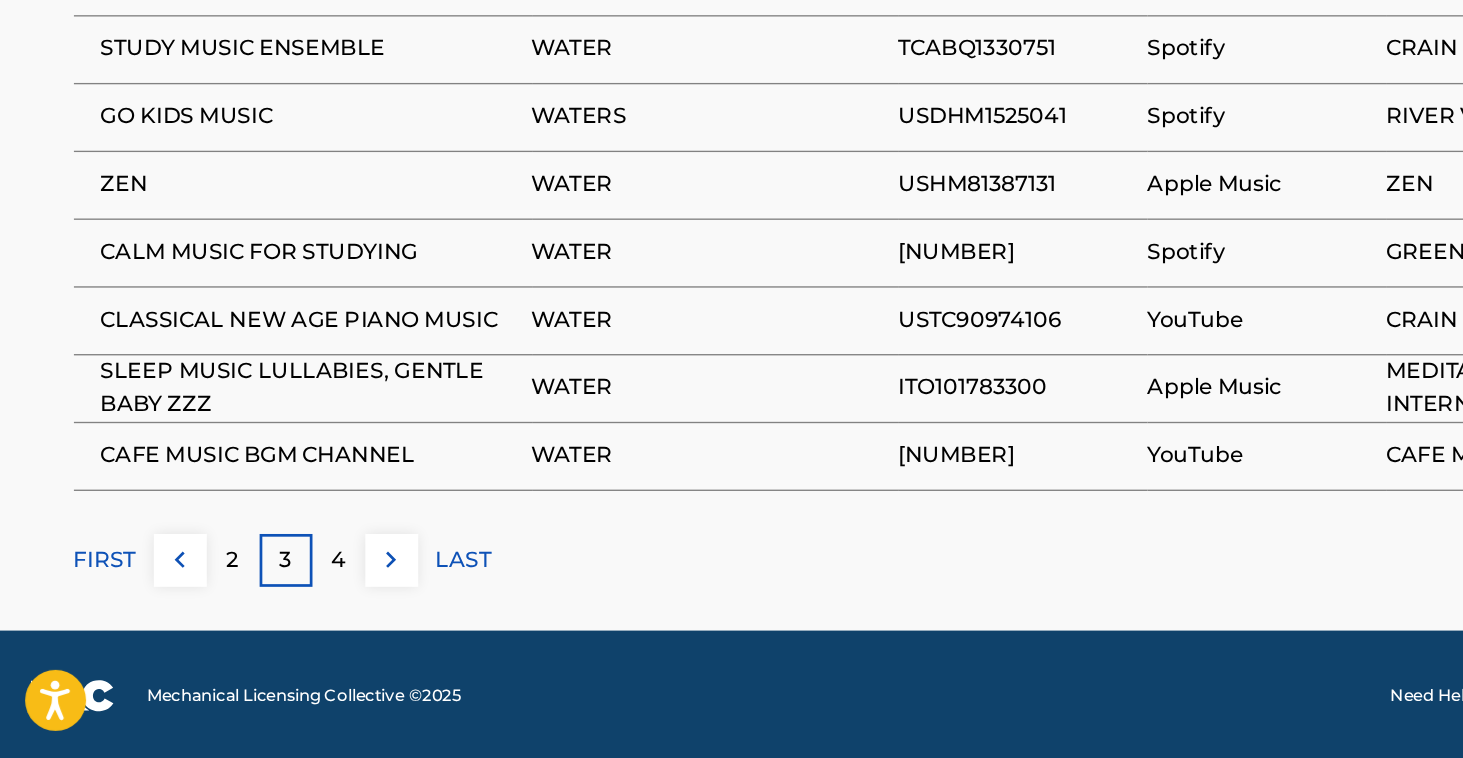 scroll, scrollTop: 1283, scrollLeft: 0, axis: vertical 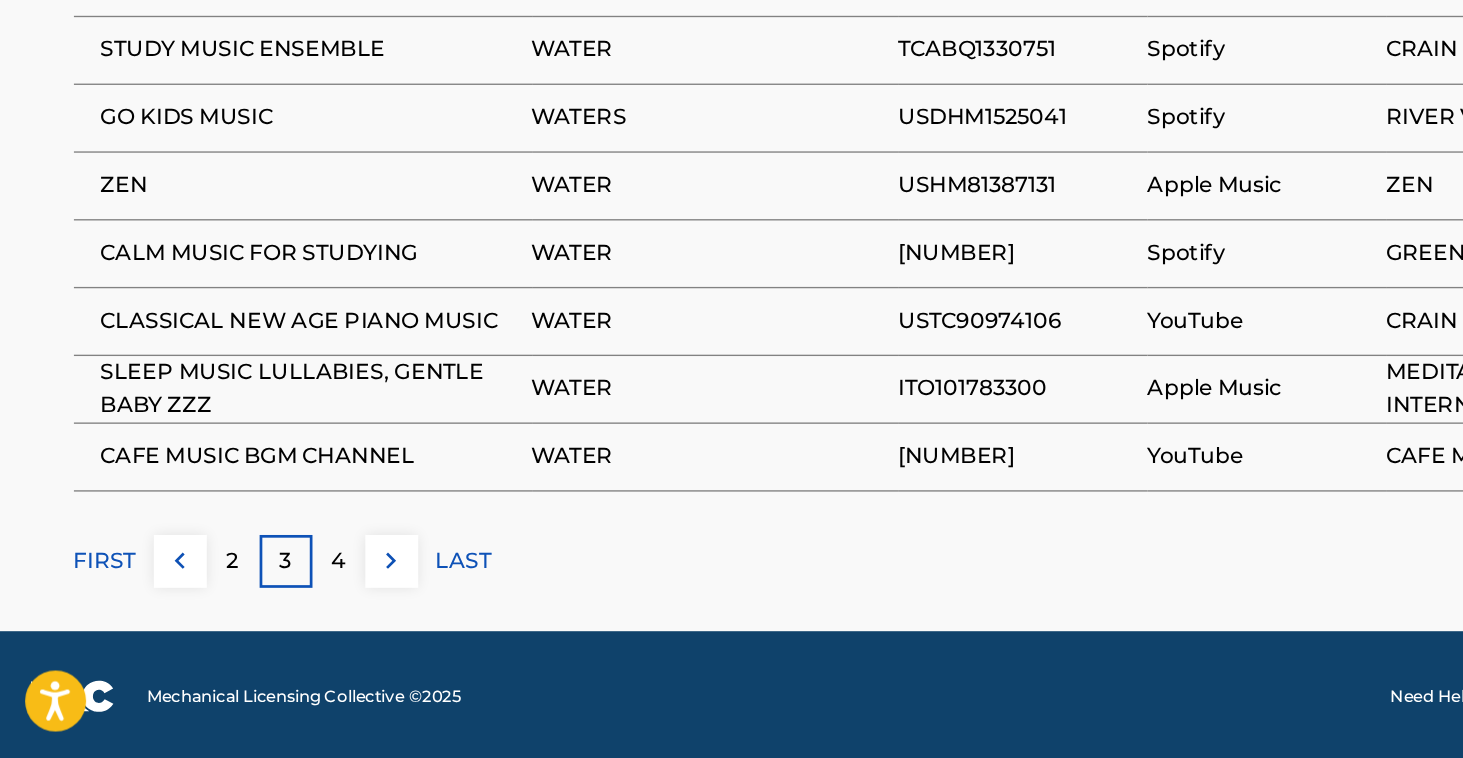click on "FIRST" at bounding box center (79, 612) 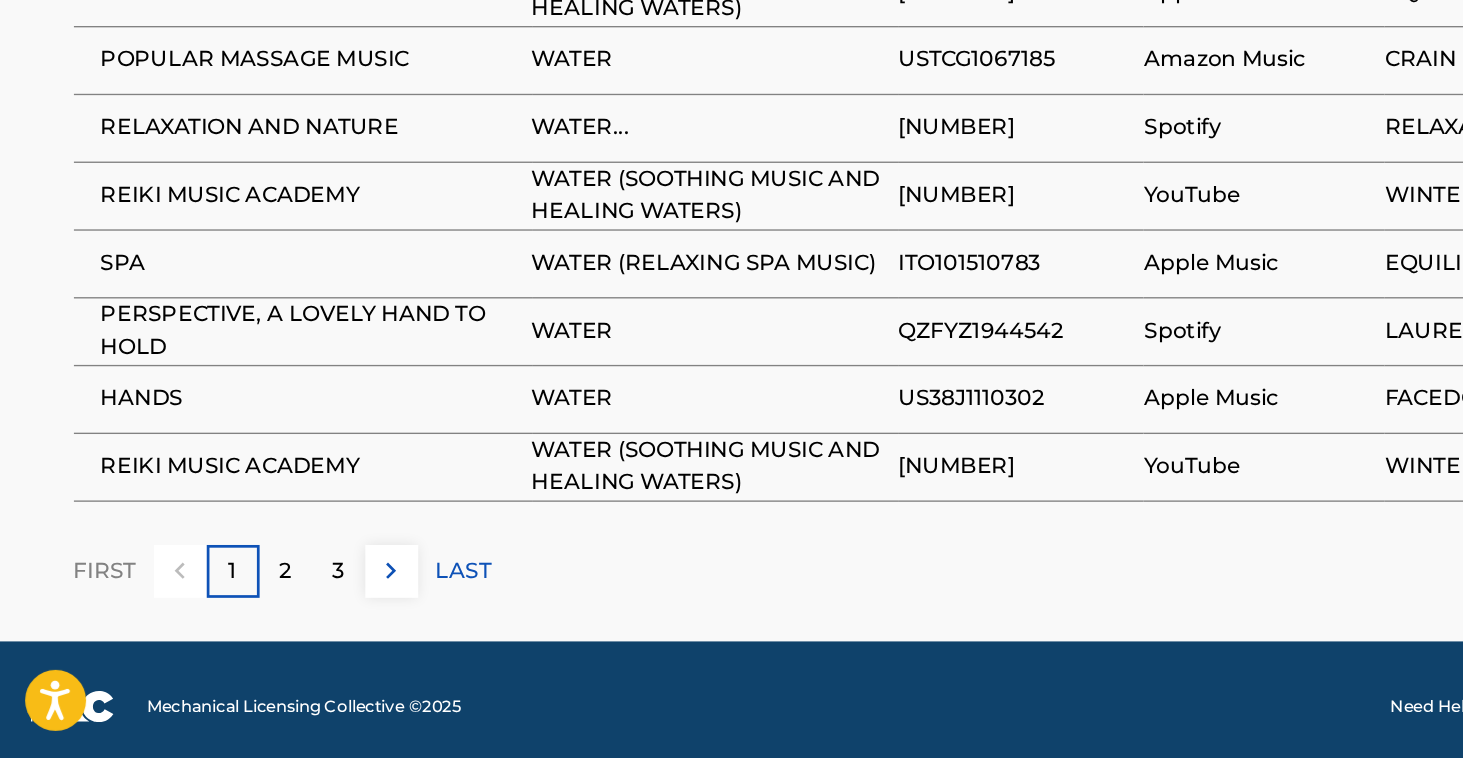 scroll, scrollTop: 1281, scrollLeft: 0, axis: vertical 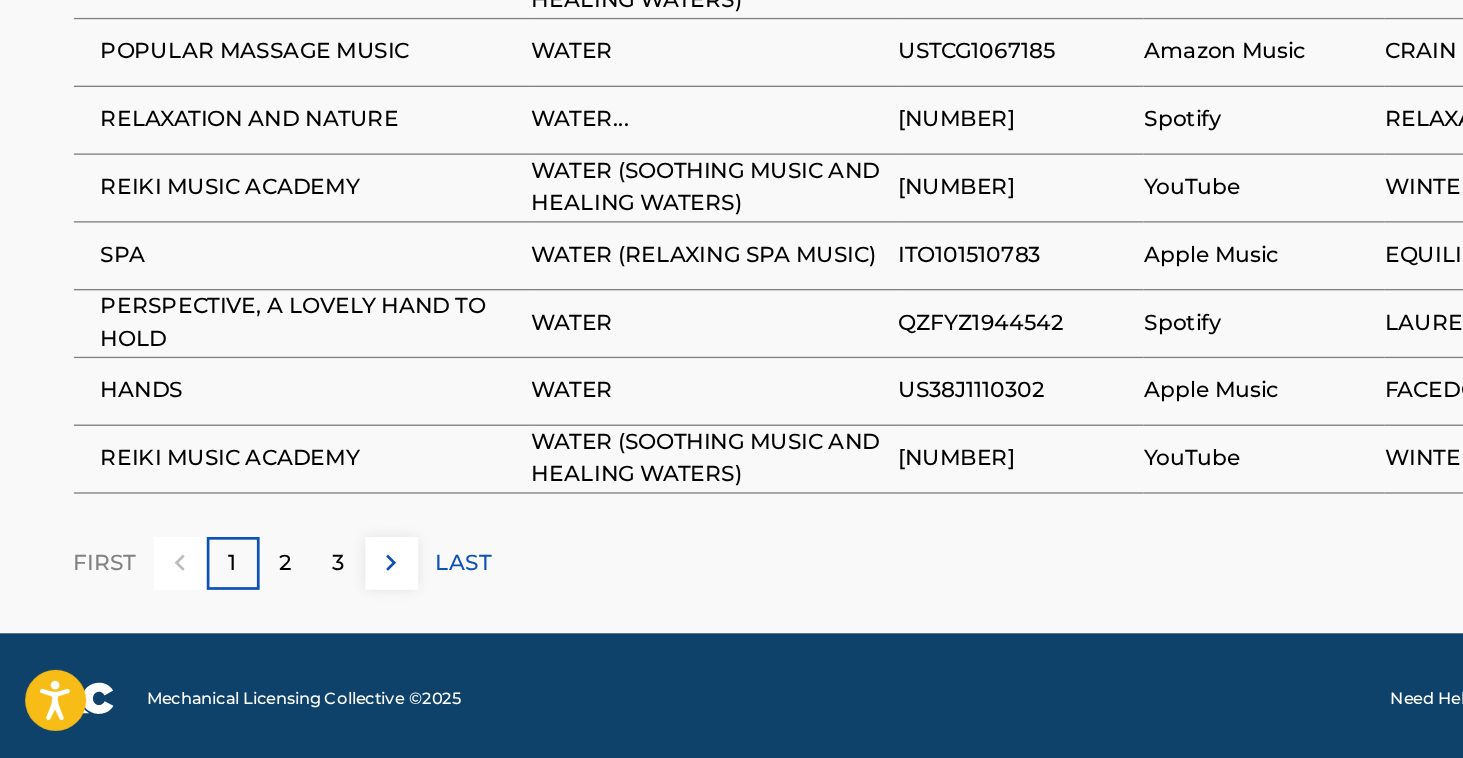 click on "2" at bounding box center [212, 614] 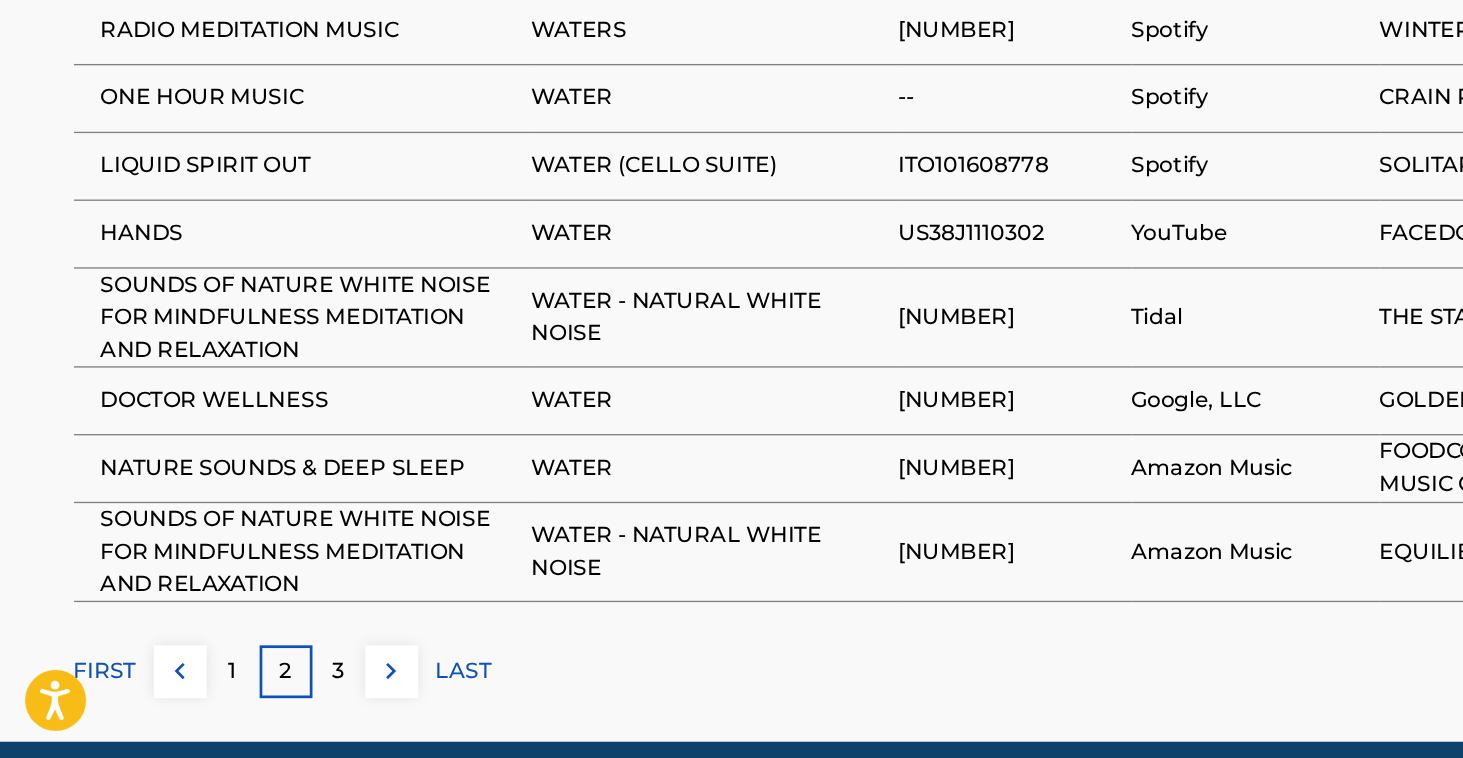 scroll, scrollTop: 1248, scrollLeft: 0, axis: vertical 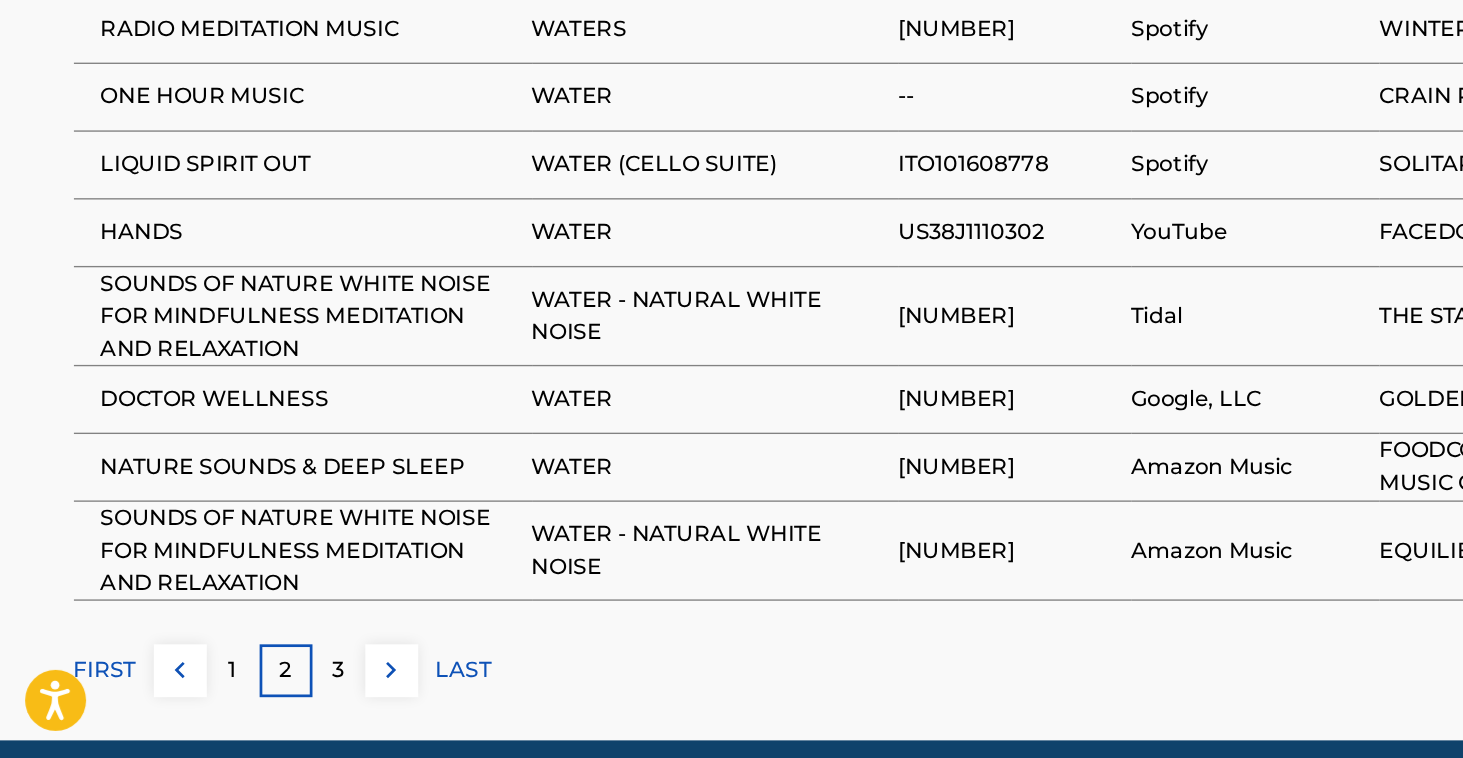 click on "3" at bounding box center [251, 693] 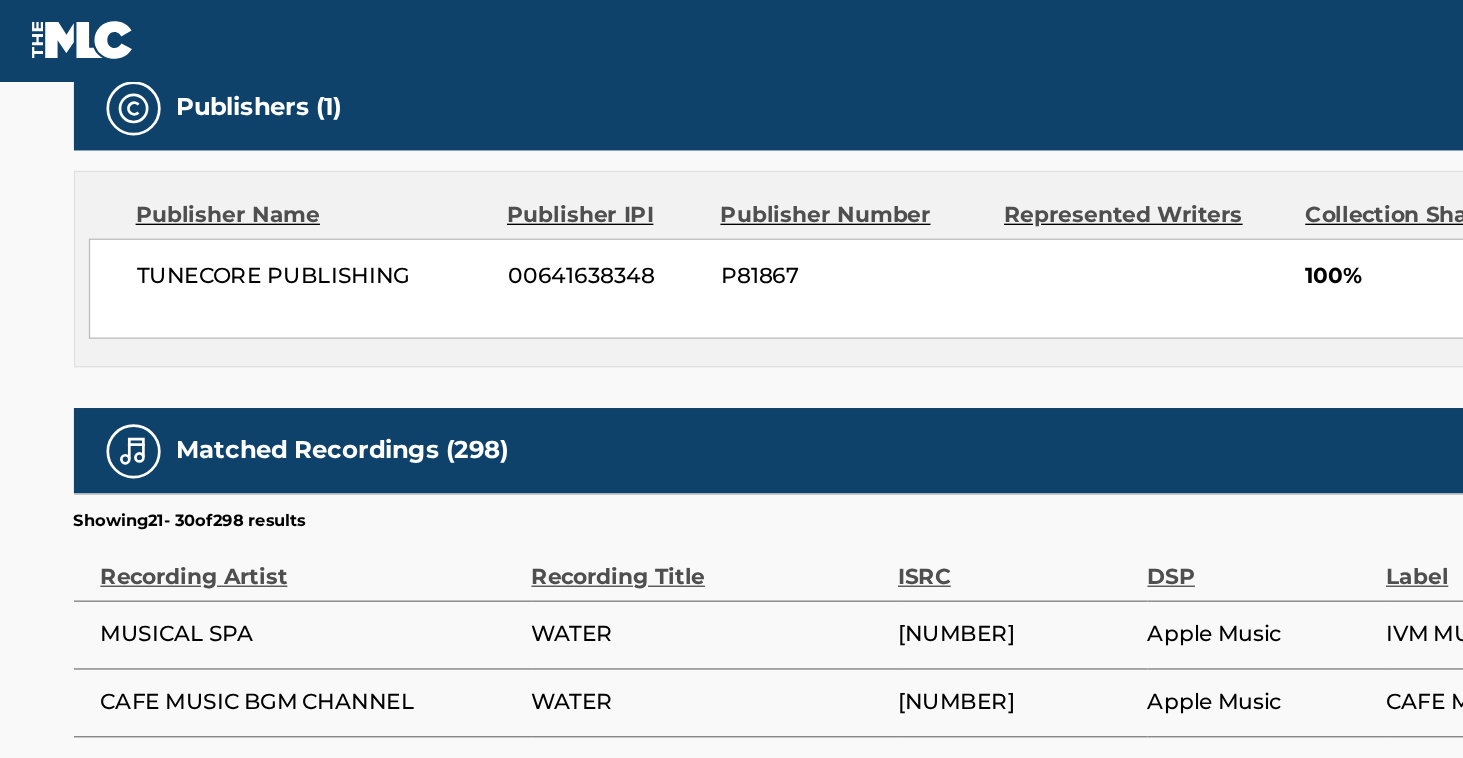 scroll, scrollTop: 899, scrollLeft: 0, axis: vertical 